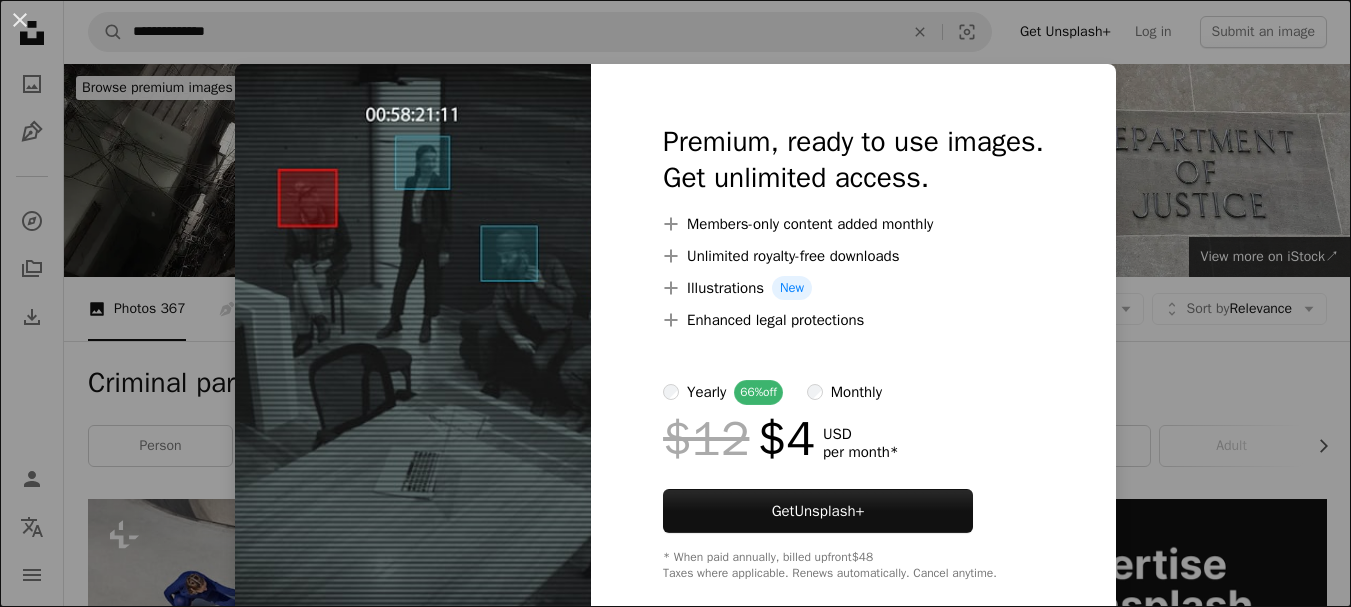 scroll, scrollTop: 600, scrollLeft: 0, axis: vertical 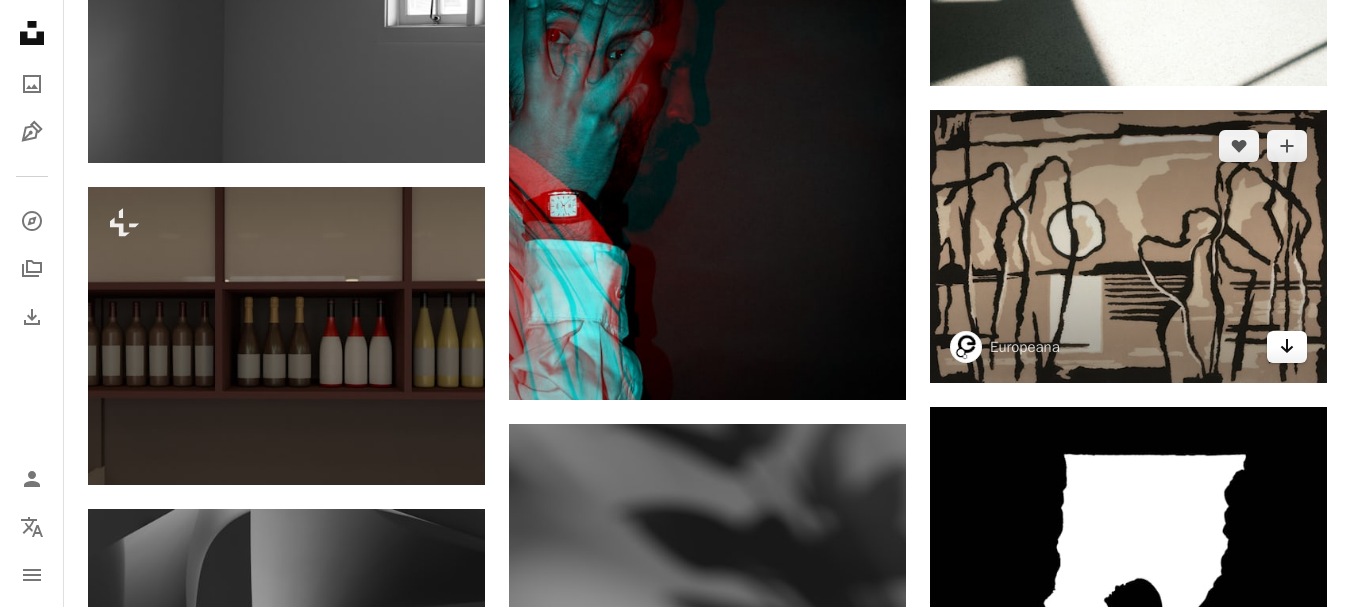 click on "Arrow pointing down" 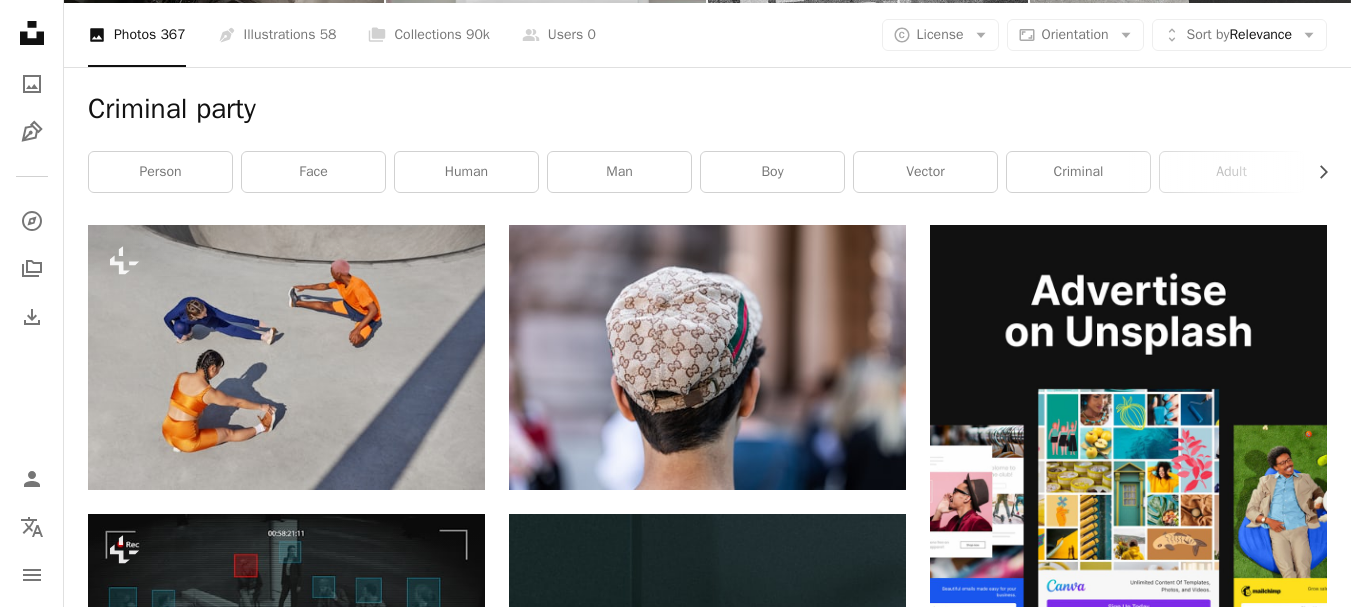 scroll, scrollTop: 0, scrollLeft: 0, axis: both 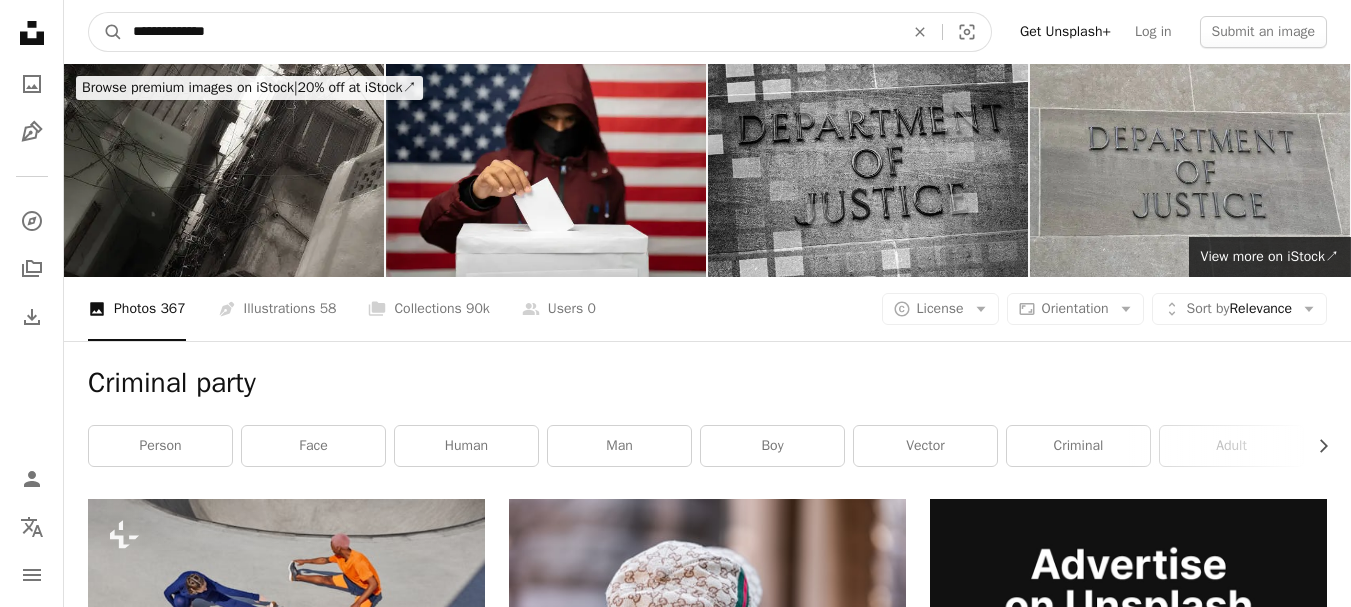 click on "**********" at bounding box center [510, 32] 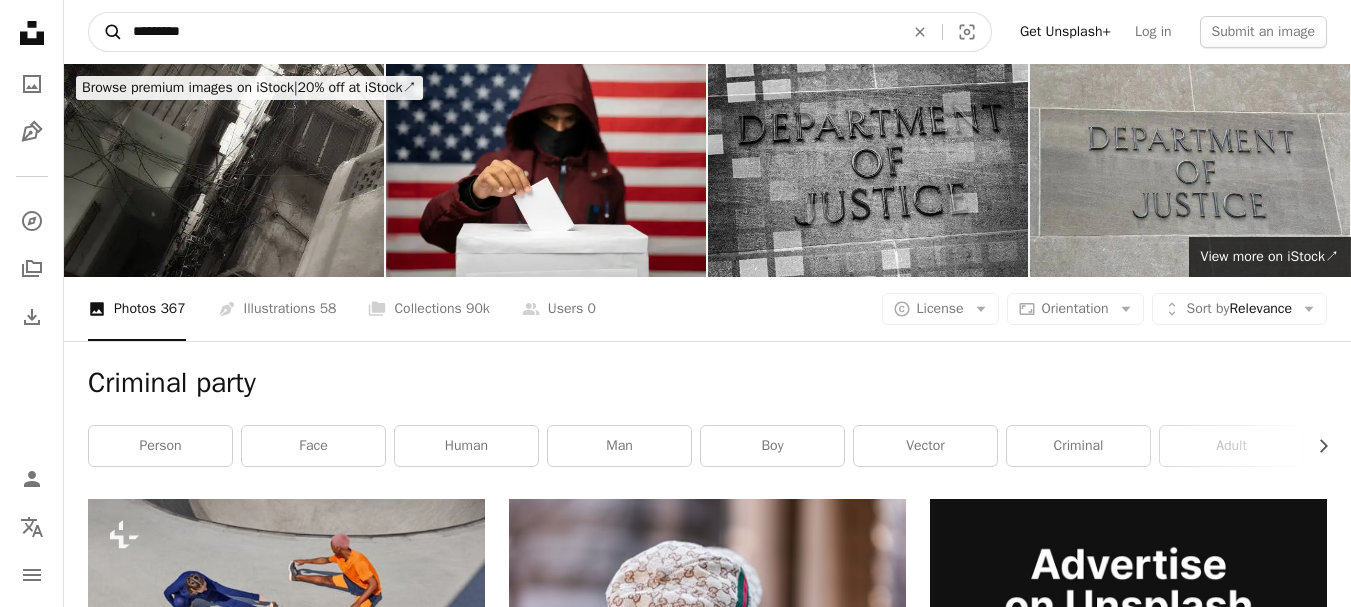 type on "********" 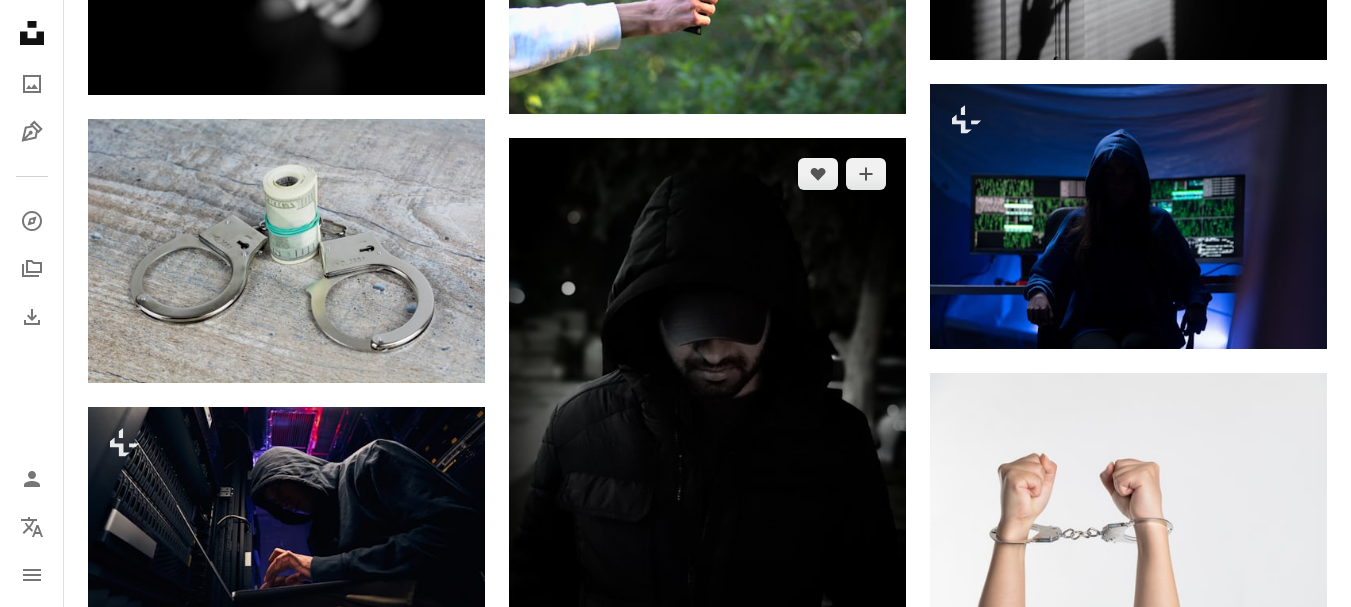 scroll, scrollTop: 1200, scrollLeft: 0, axis: vertical 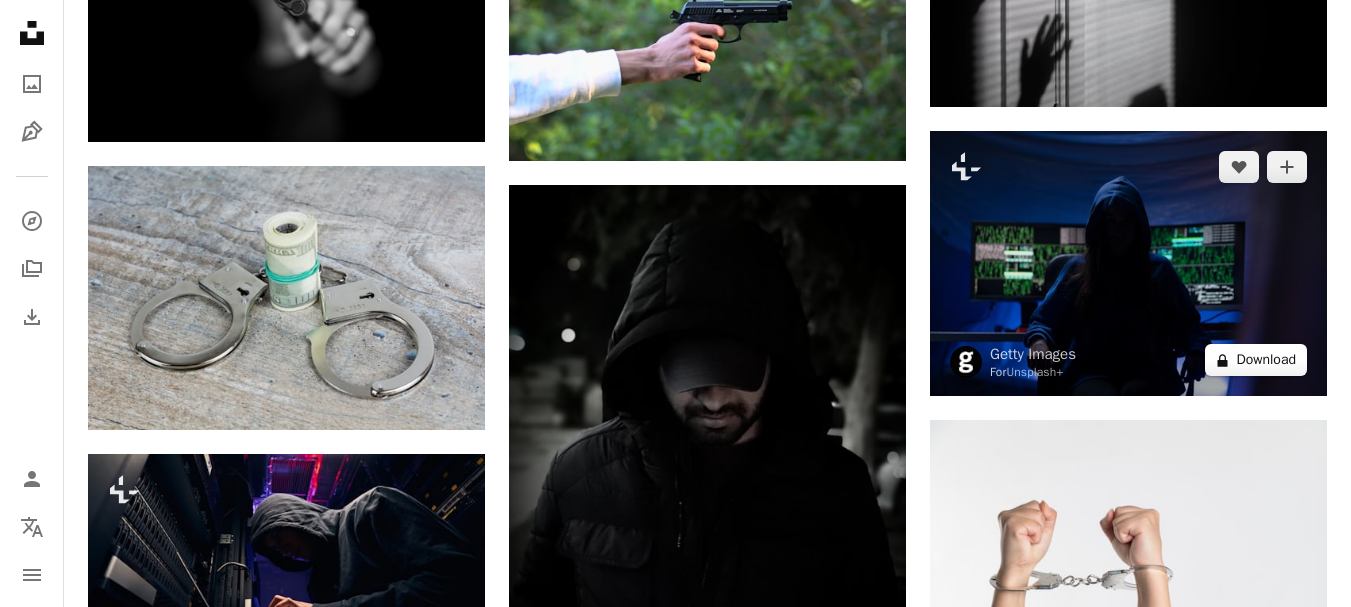 click on "A lock Download" at bounding box center [1256, 360] 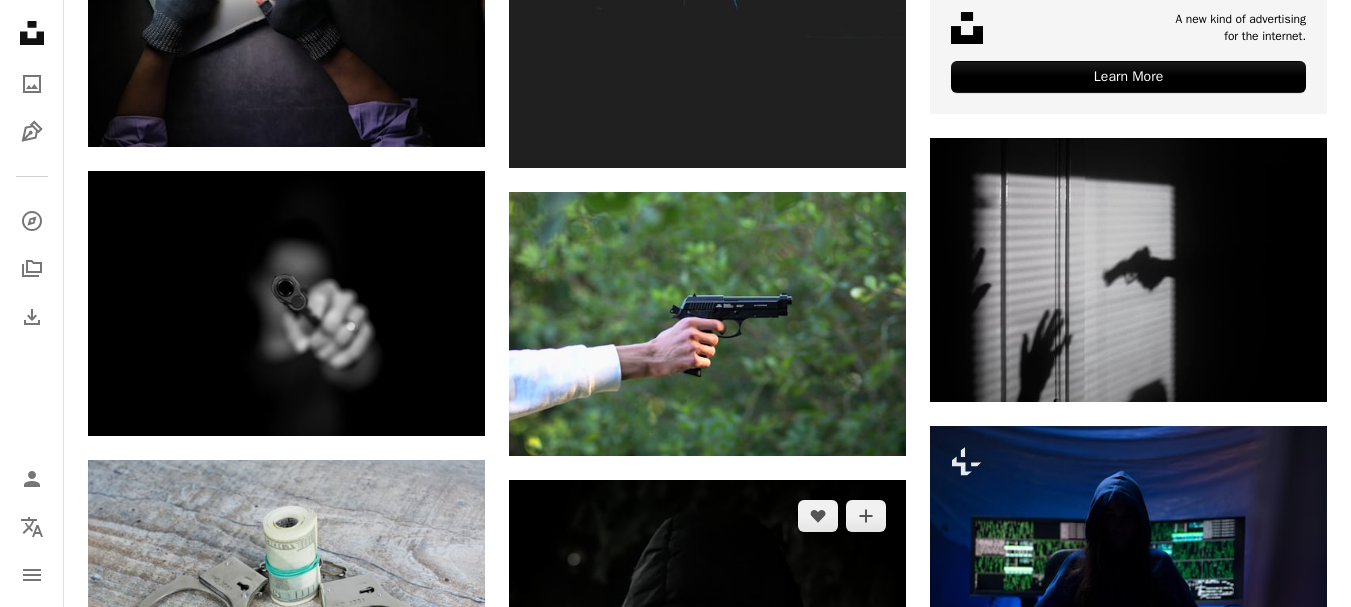 scroll, scrollTop: 900, scrollLeft: 0, axis: vertical 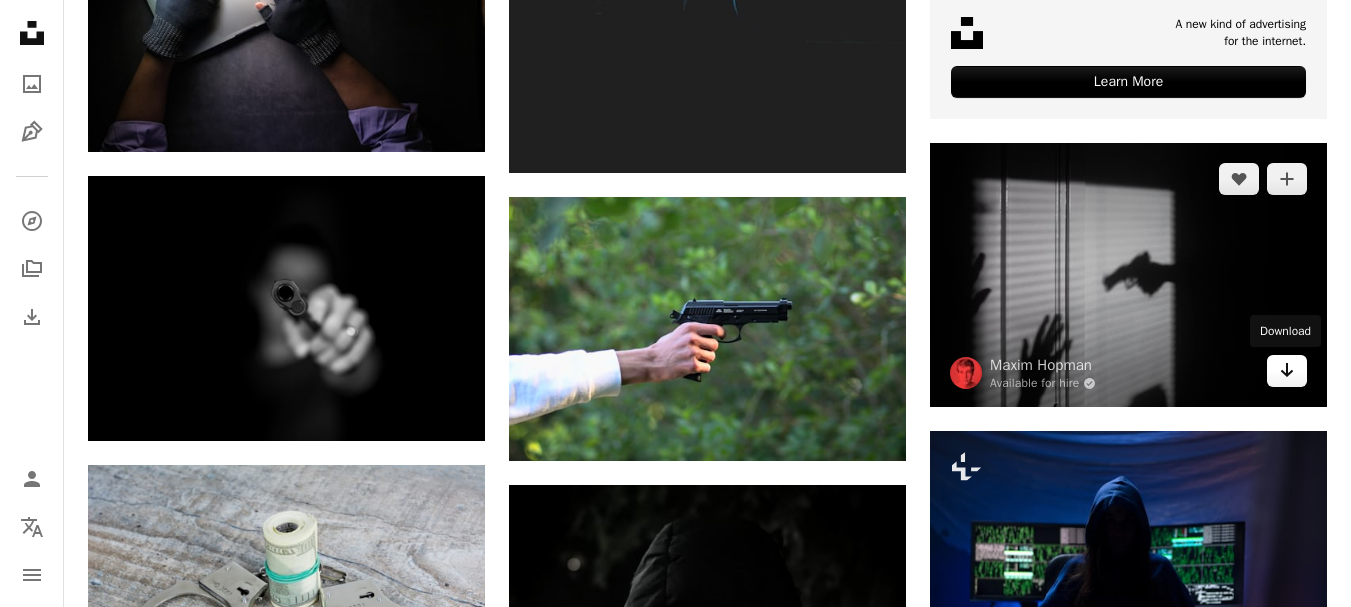 click on "Arrow pointing down" 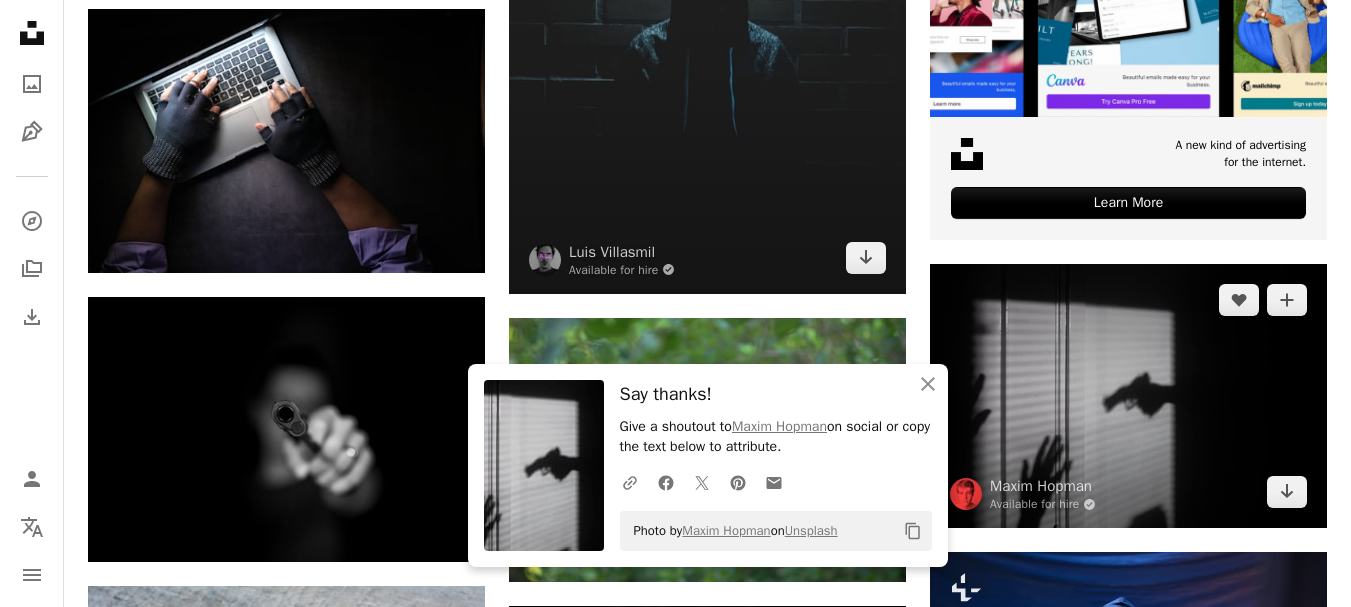 scroll, scrollTop: 800, scrollLeft: 0, axis: vertical 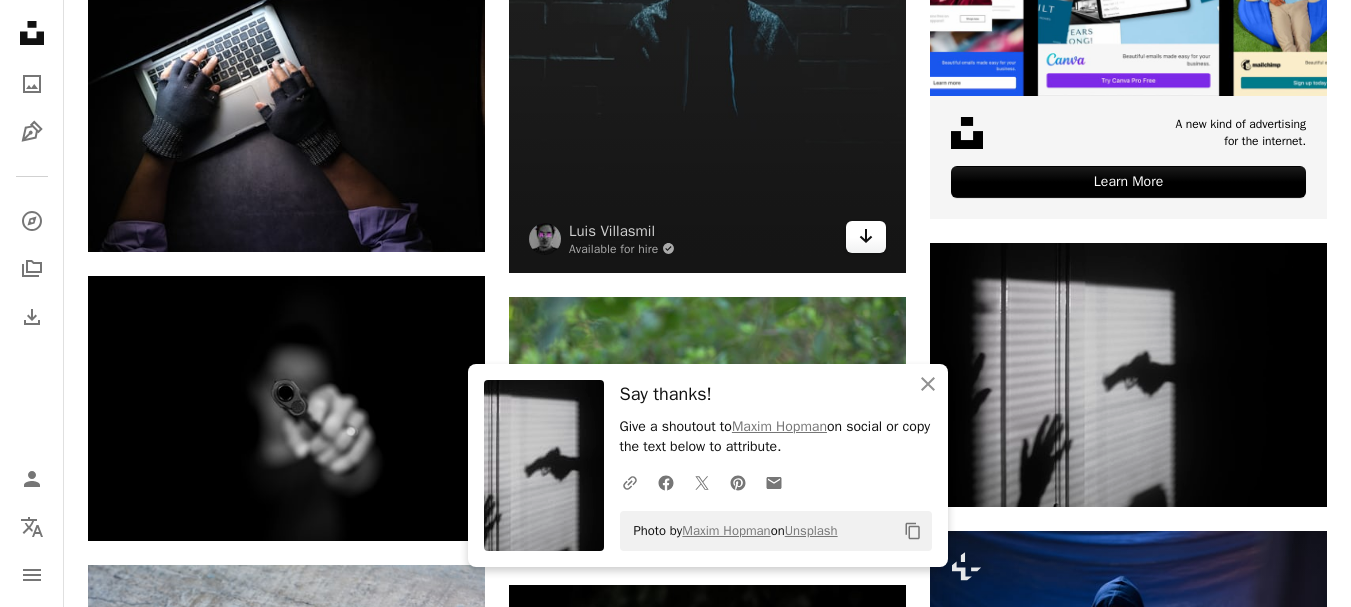 click on "Arrow pointing down" 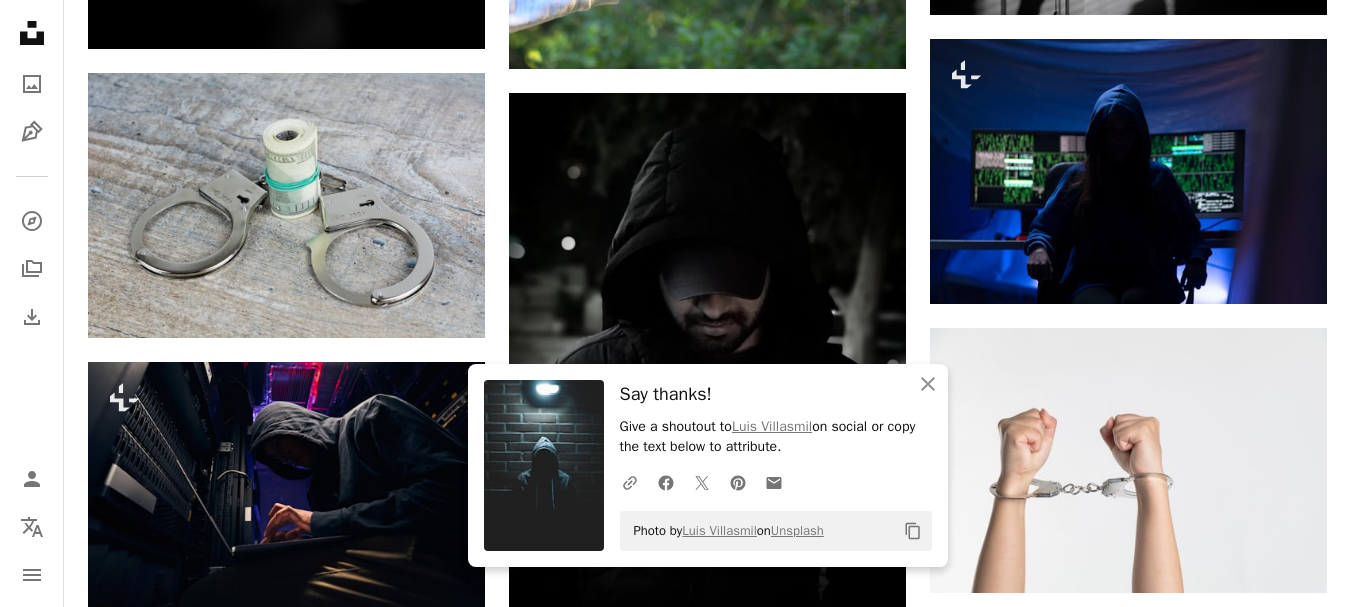 scroll, scrollTop: 1300, scrollLeft: 0, axis: vertical 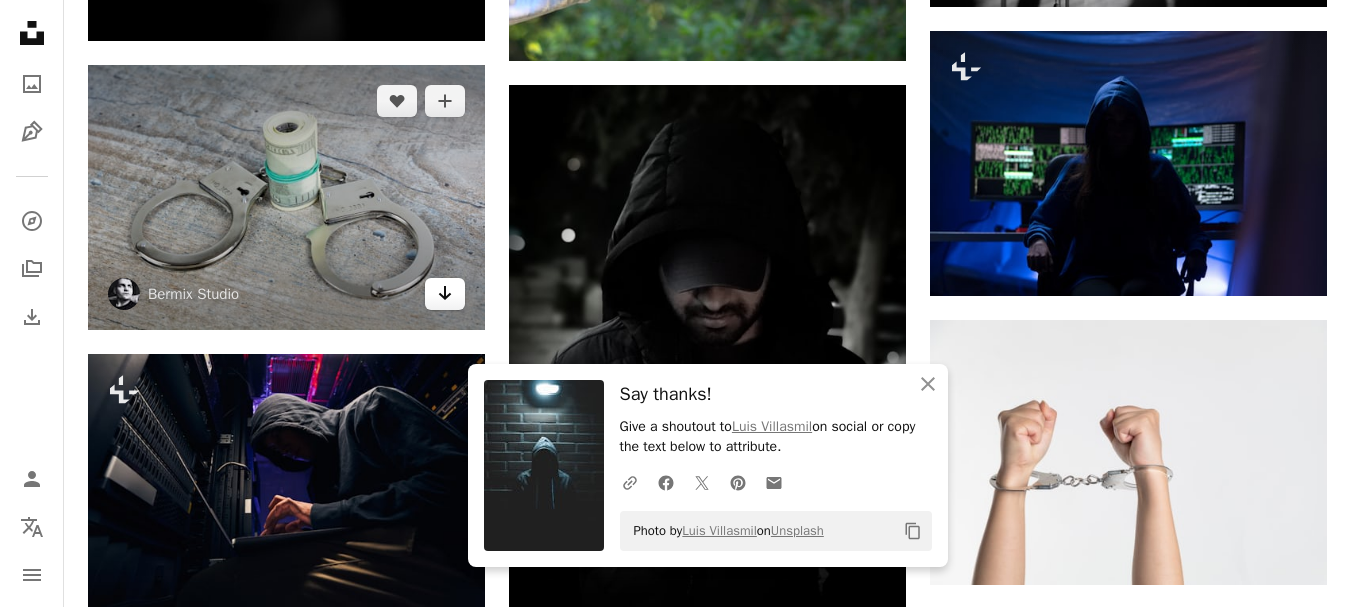 click 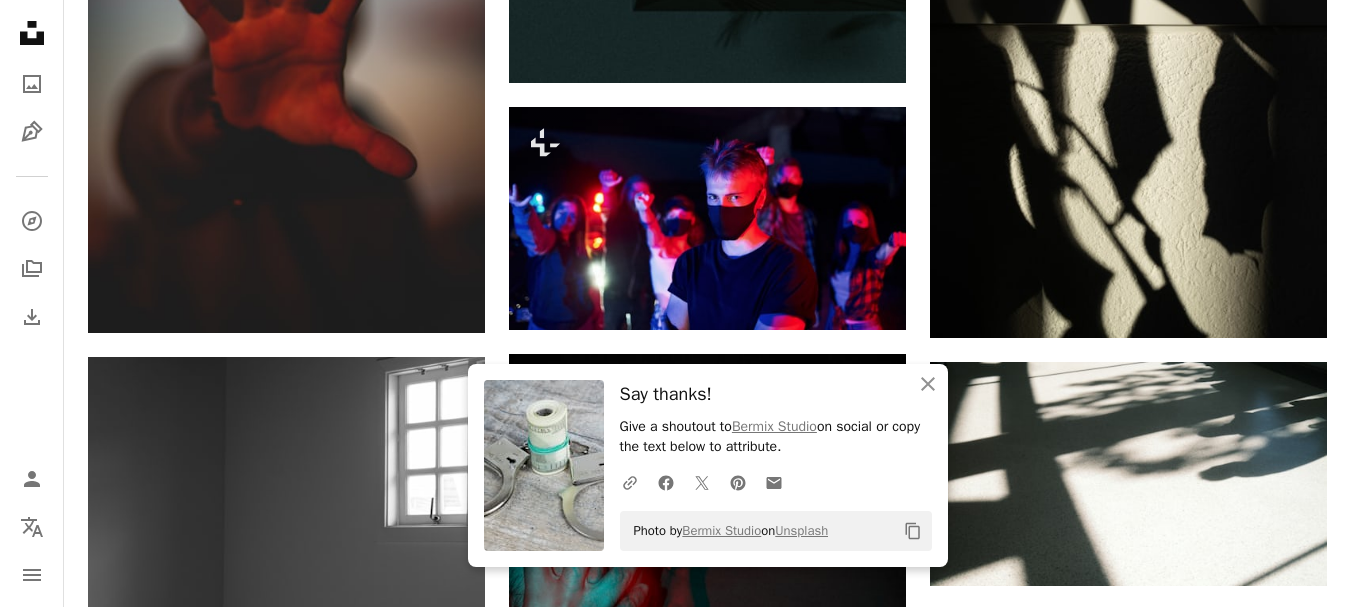 scroll, scrollTop: 0, scrollLeft: 0, axis: both 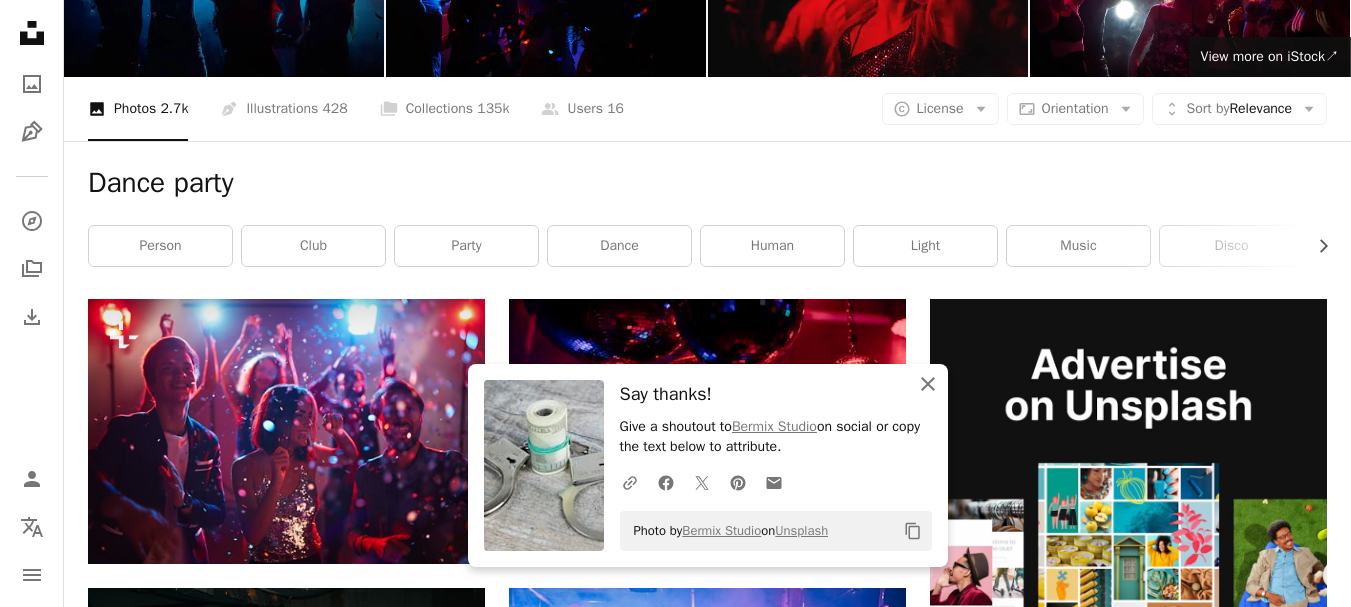 click on "An X shape" 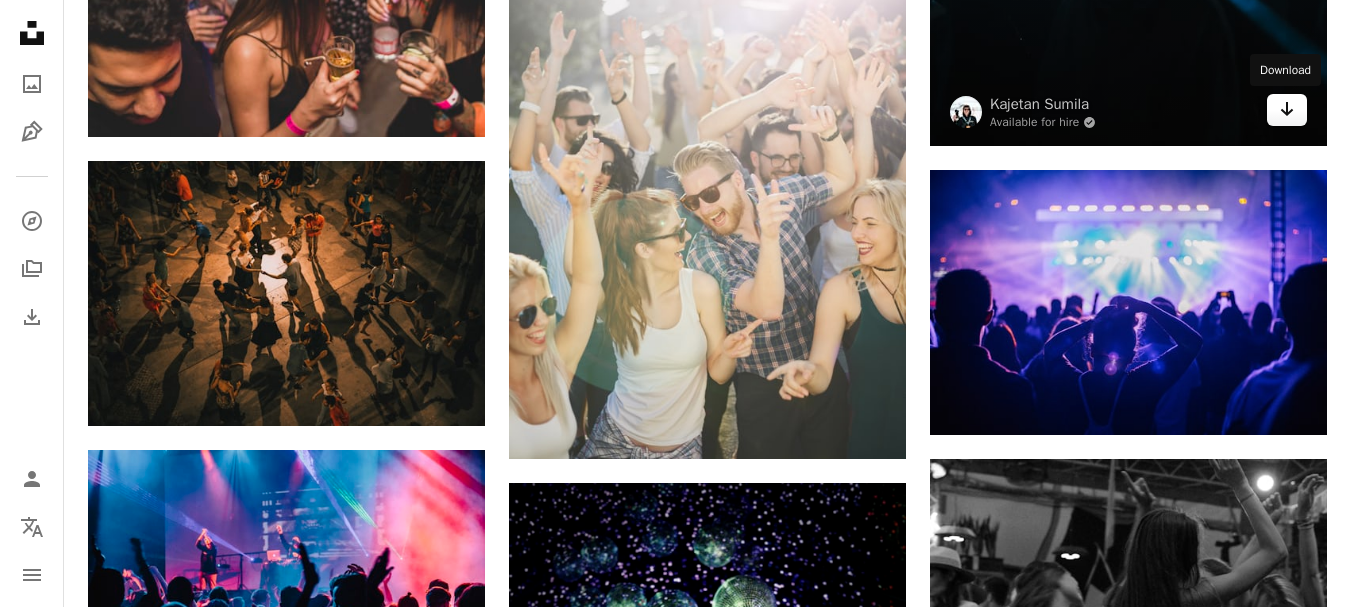 scroll, scrollTop: 1500, scrollLeft: 0, axis: vertical 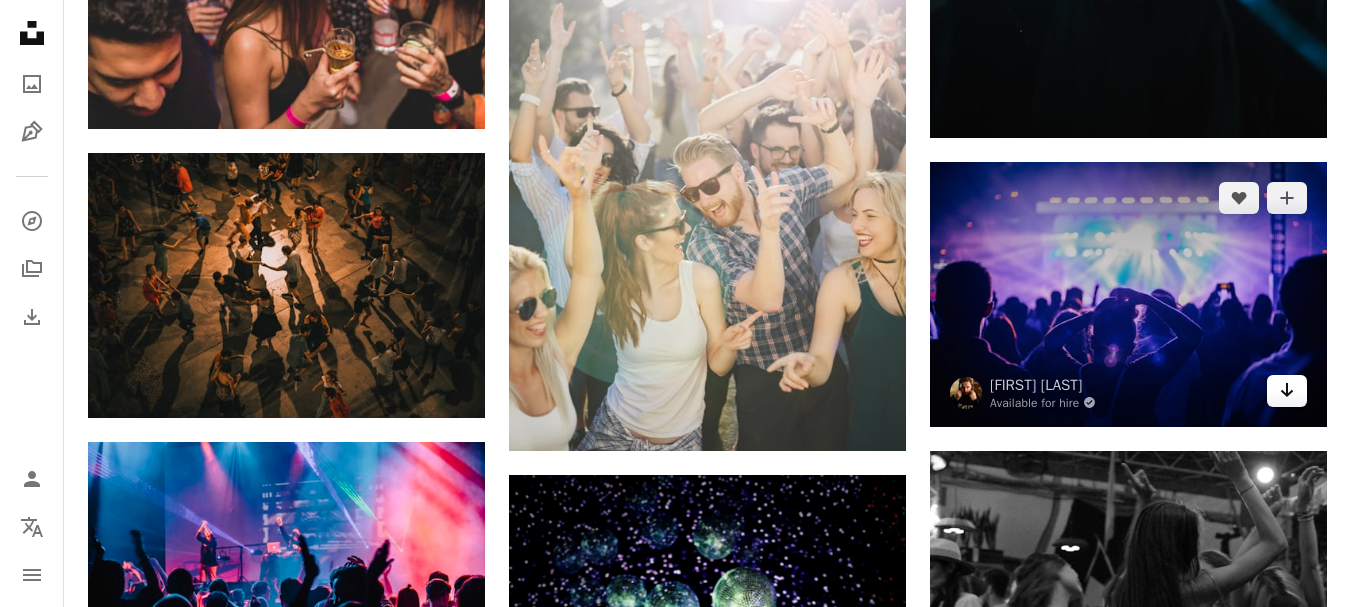 click 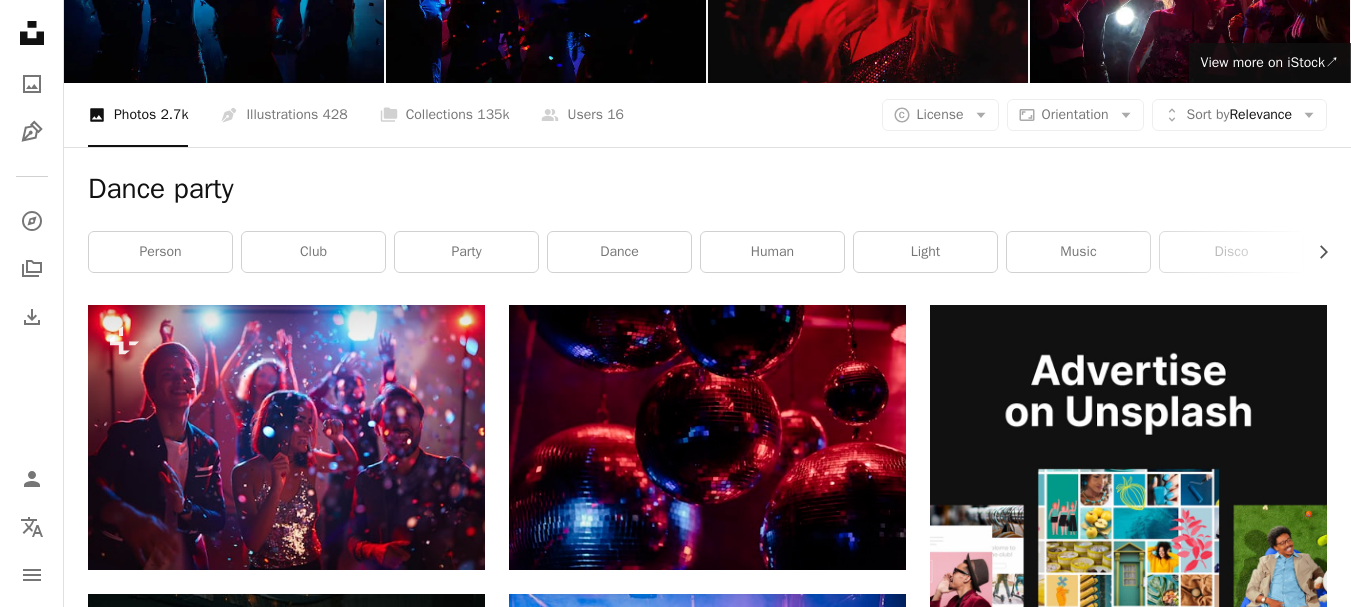 scroll, scrollTop: 0, scrollLeft: 0, axis: both 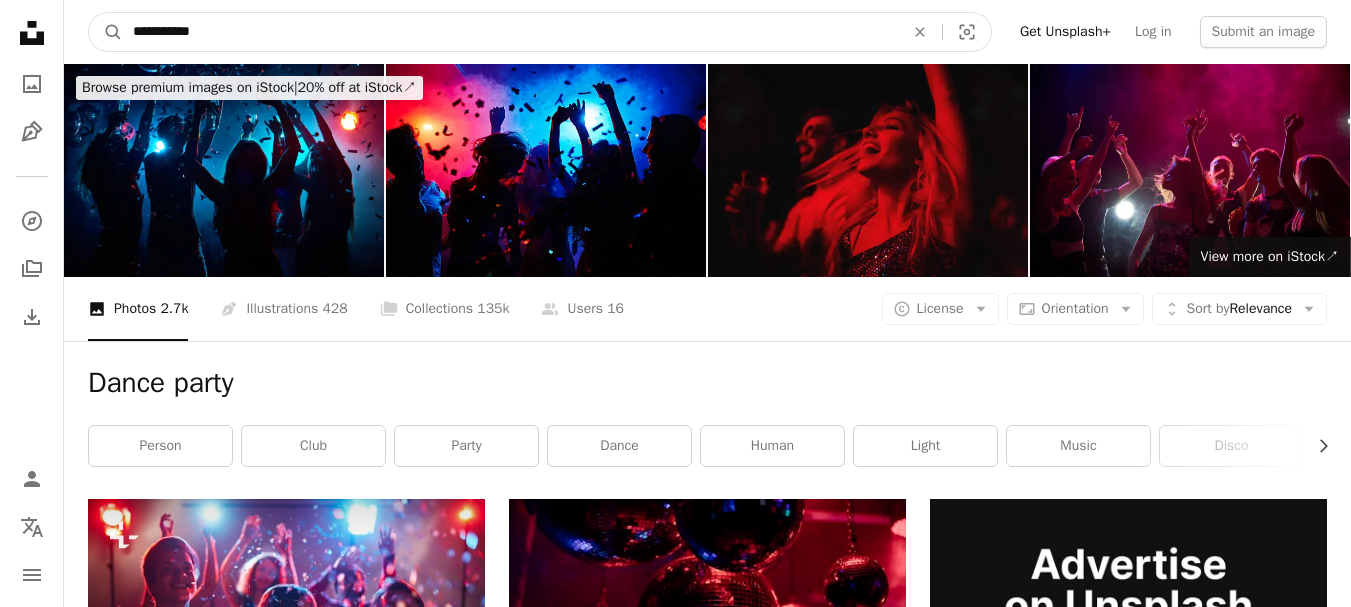click on "**********" at bounding box center (510, 32) 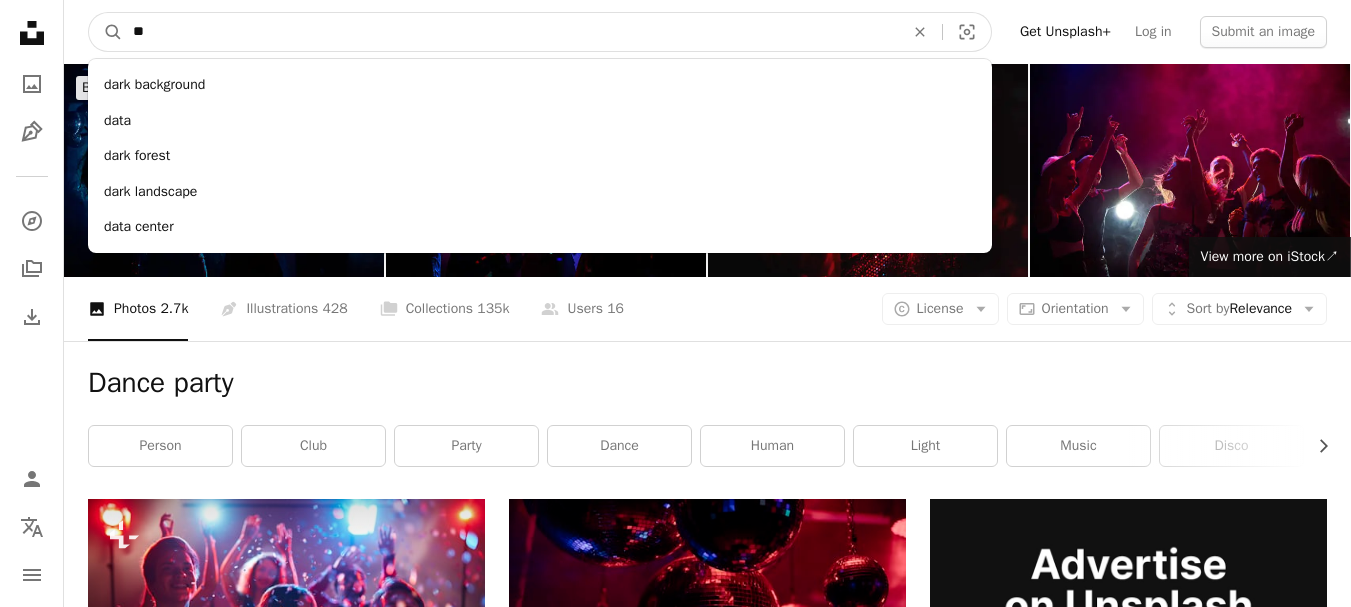 type on "*" 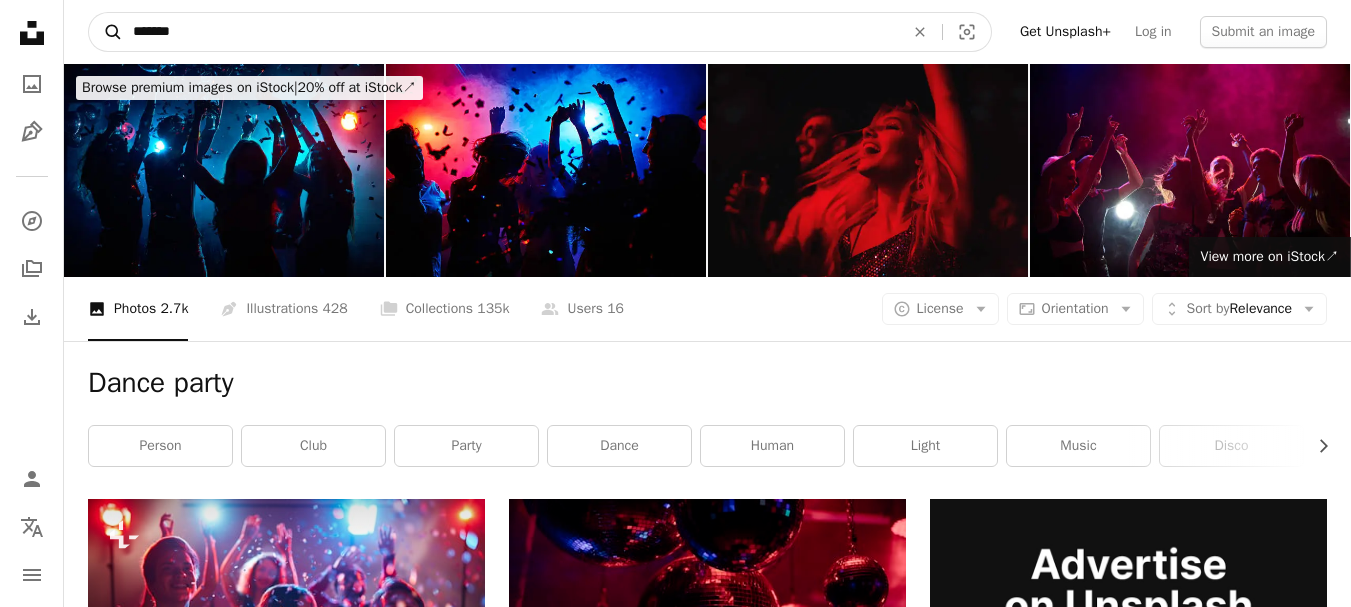 type on "******" 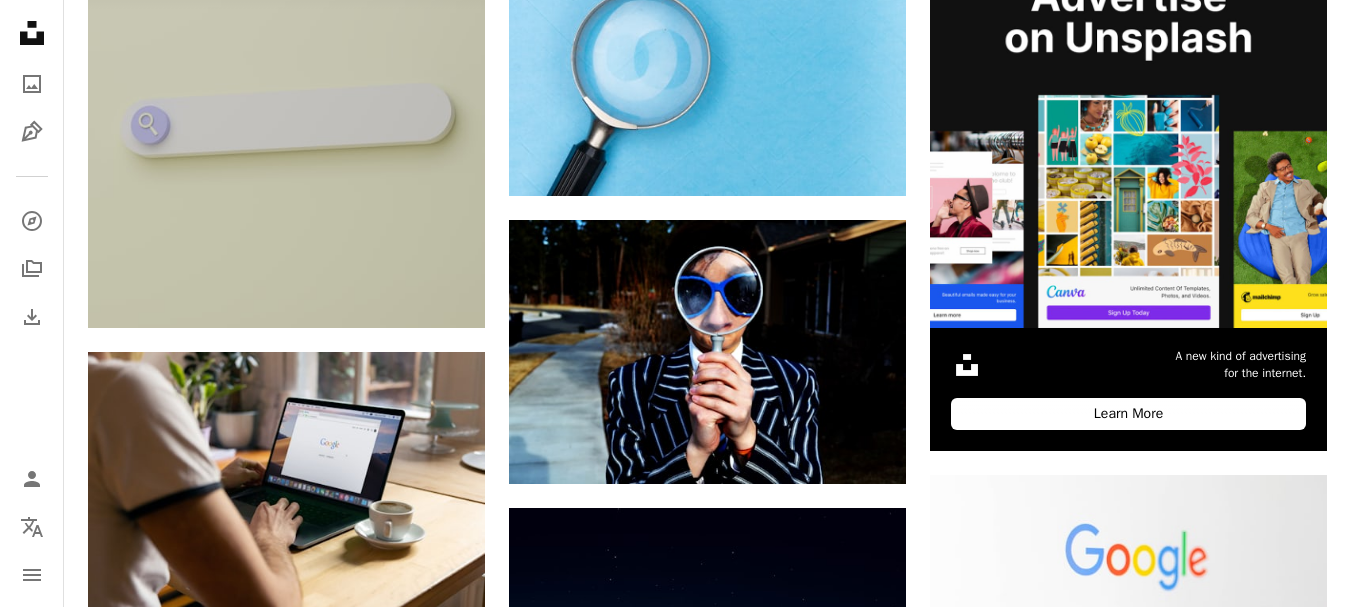 scroll, scrollTop: 600, scrollLeft: 0, axis: vertical 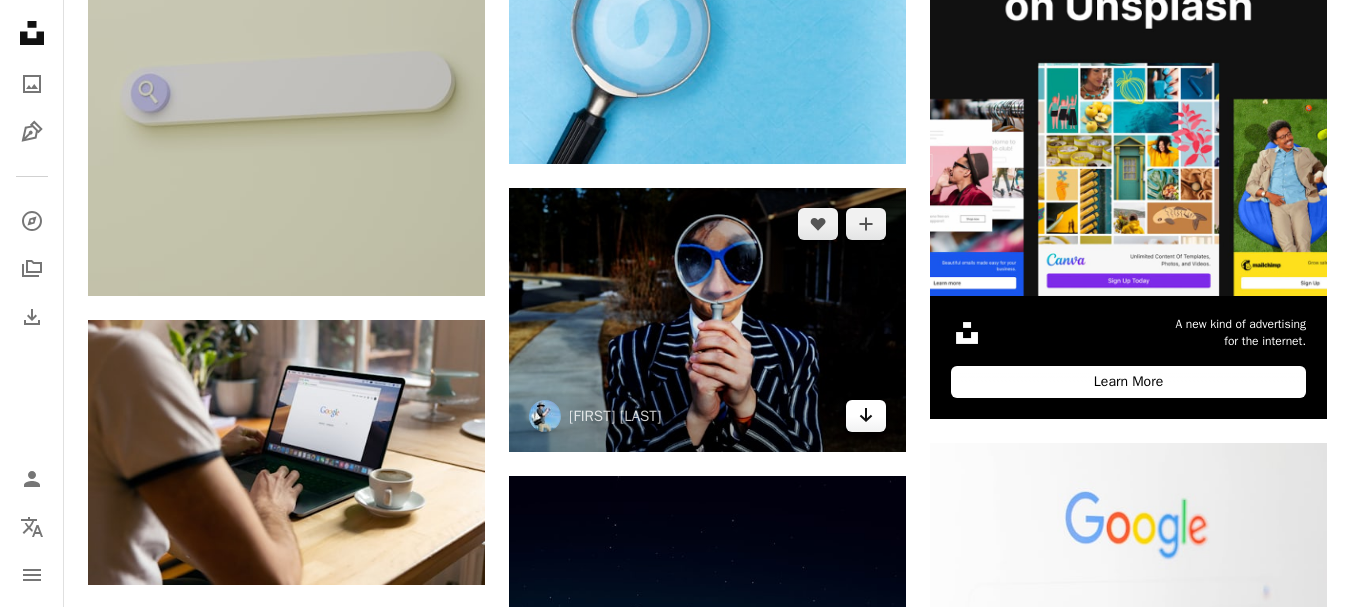 click 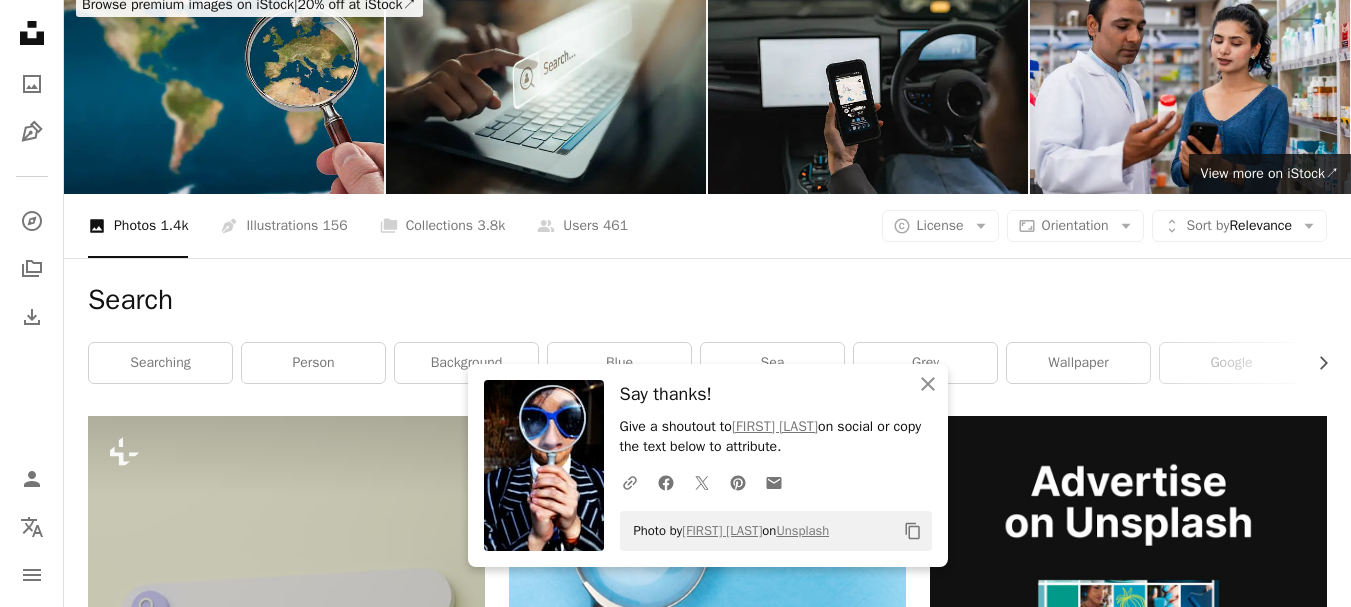 scroll, scrollTop: 0, scrollLeft: 0, axis: both 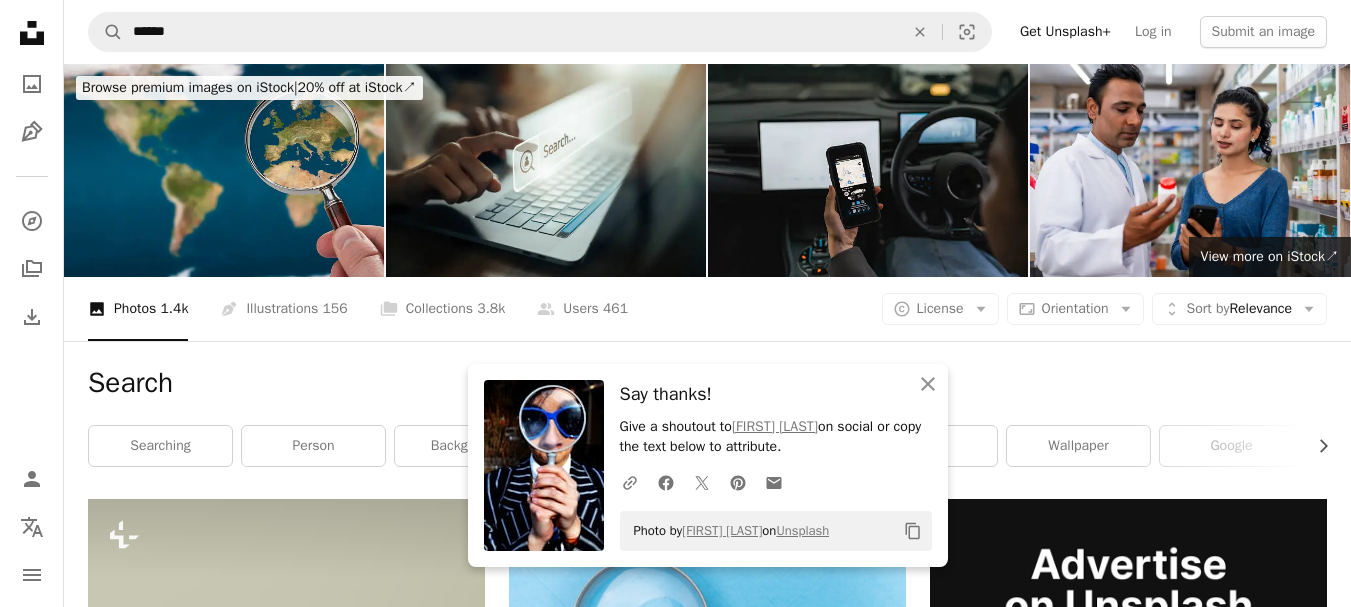 click on "A magnifying glass ****** An X shape Visual search Get Unsplash+ Log in Submit an image" at bounding box center (707, 32) 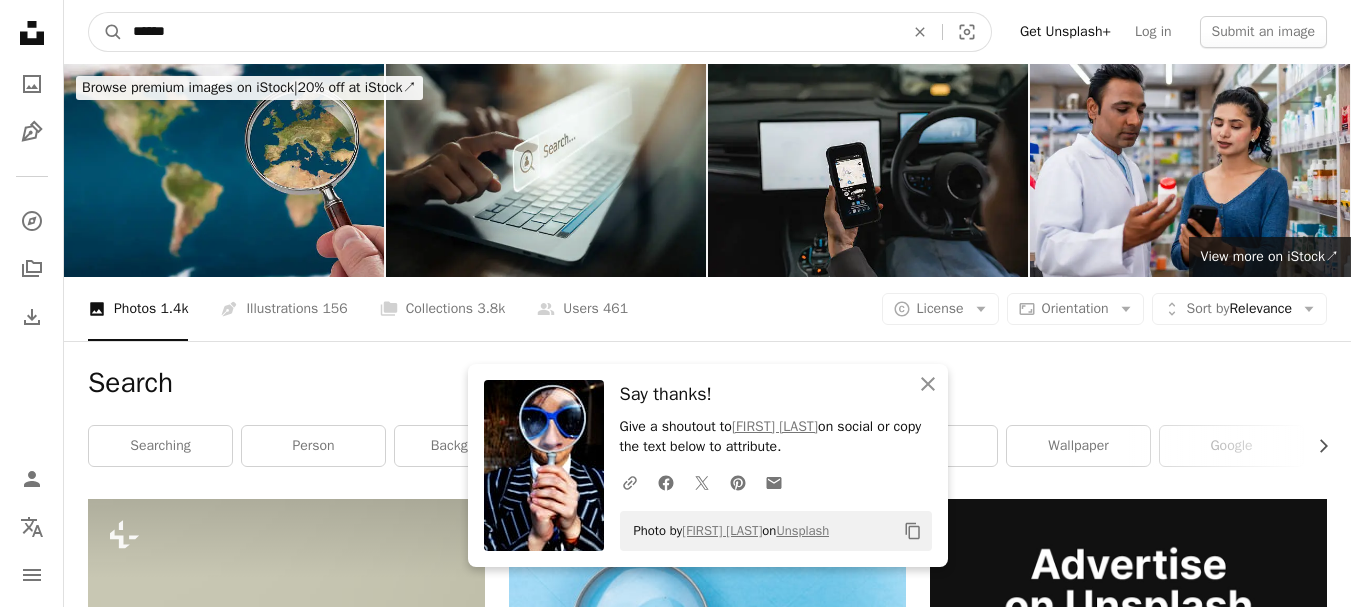 click on "******" at bounding box center (510, 32) 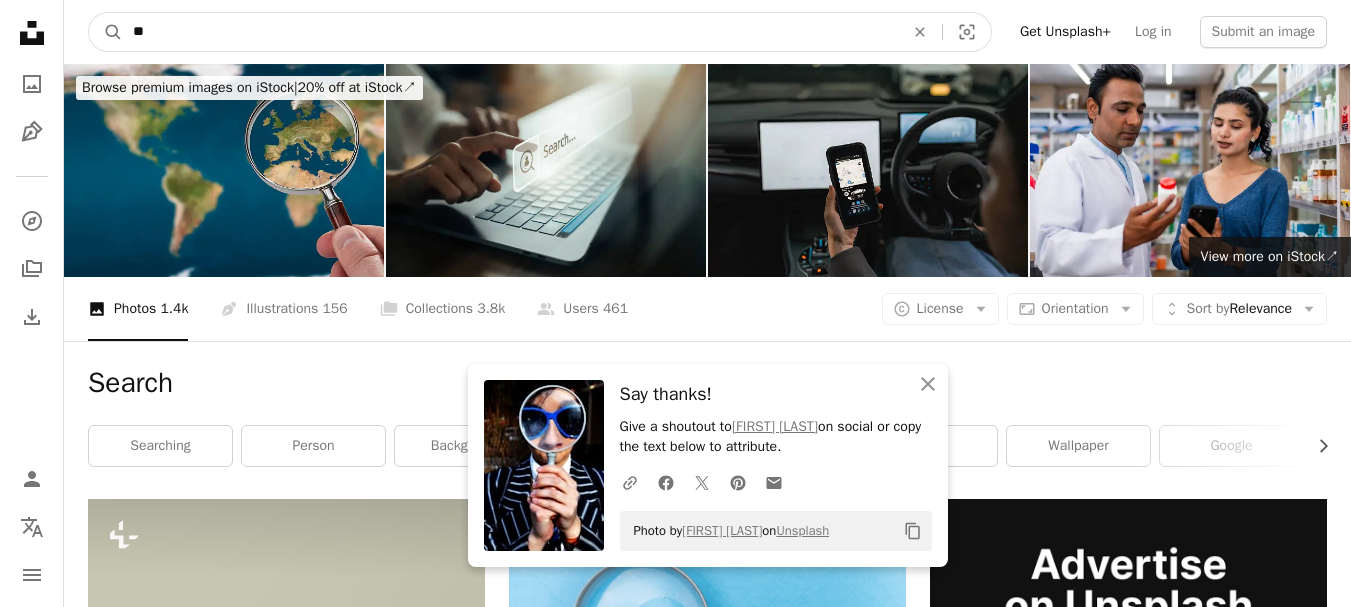 type on "*" 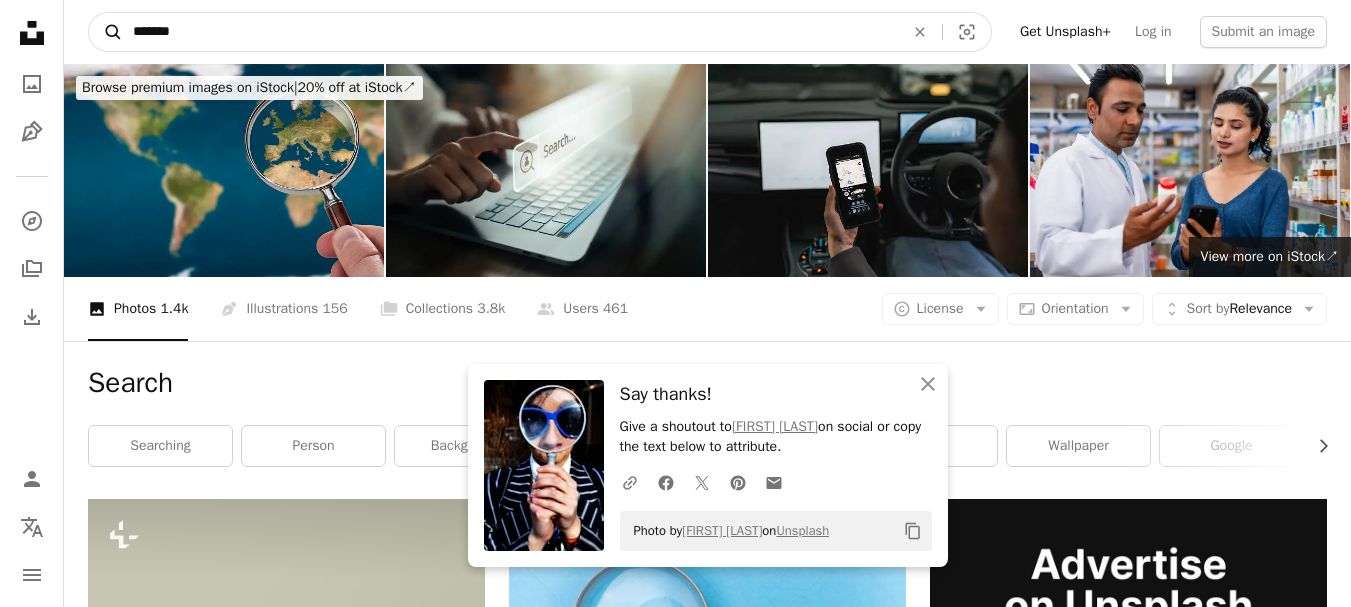 type on "******" 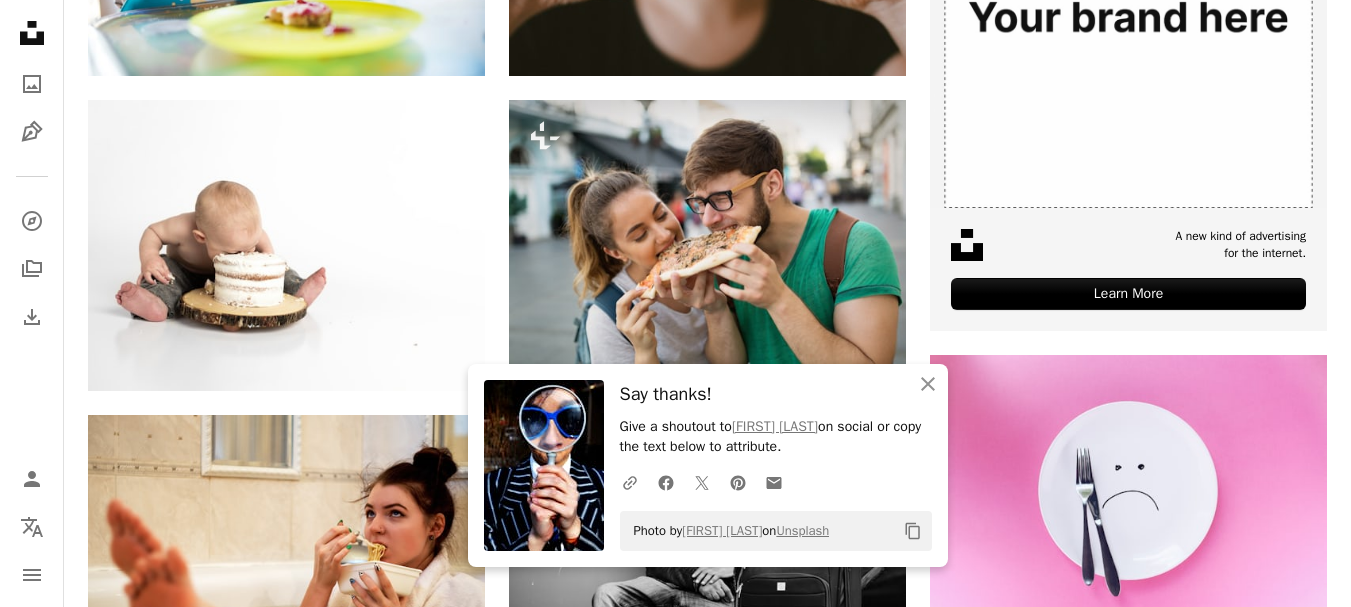 scroll, scrollTop: 700, scrollLeft: 0, axis: vertical 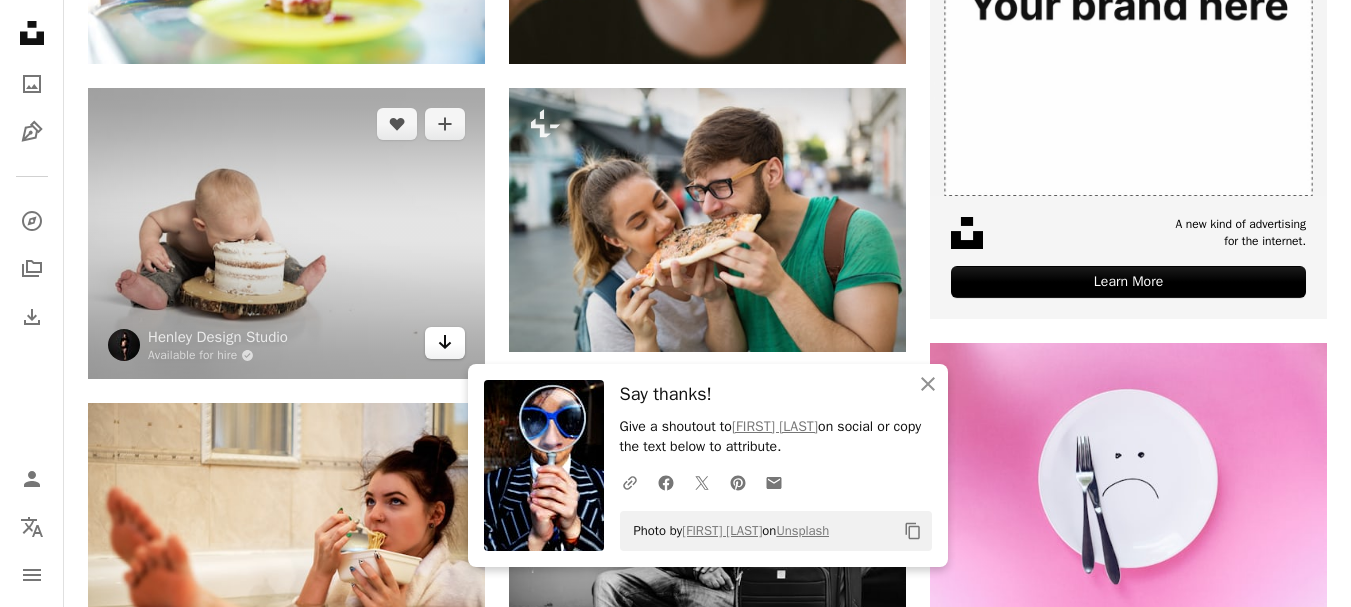 click on "Arrow pointing down" 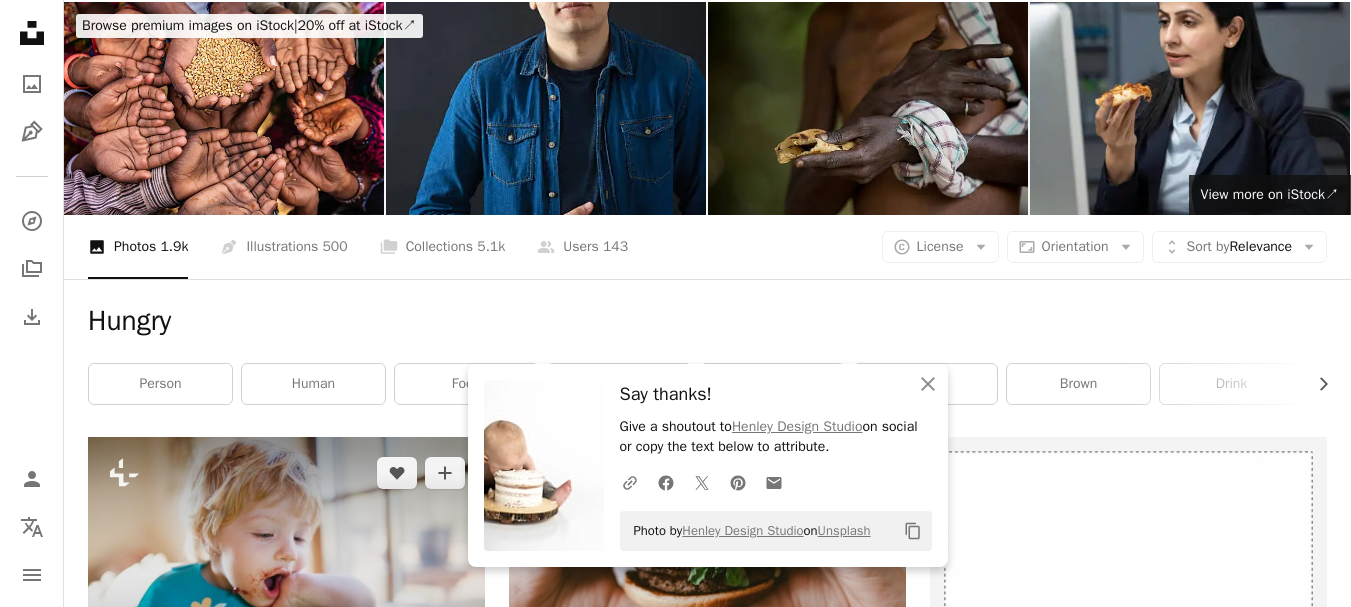 scroll, scrollTop: 0, scrollLeft: 0, axis: both 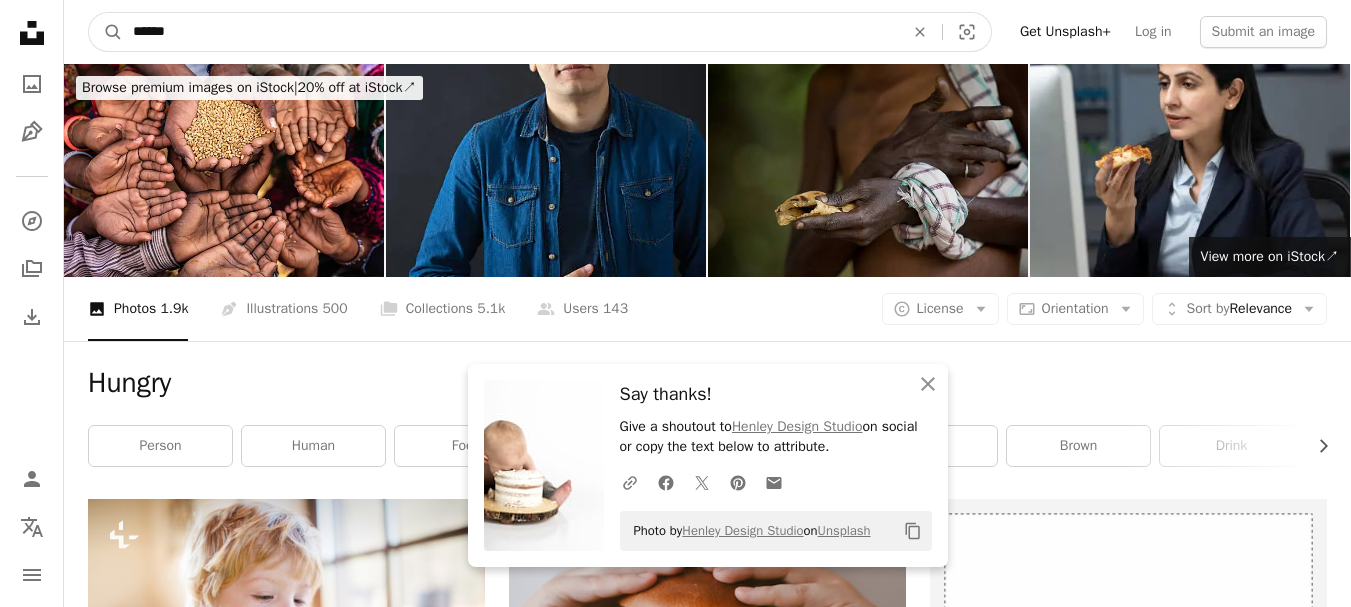 click on "******" at bounding box center [510, 32] 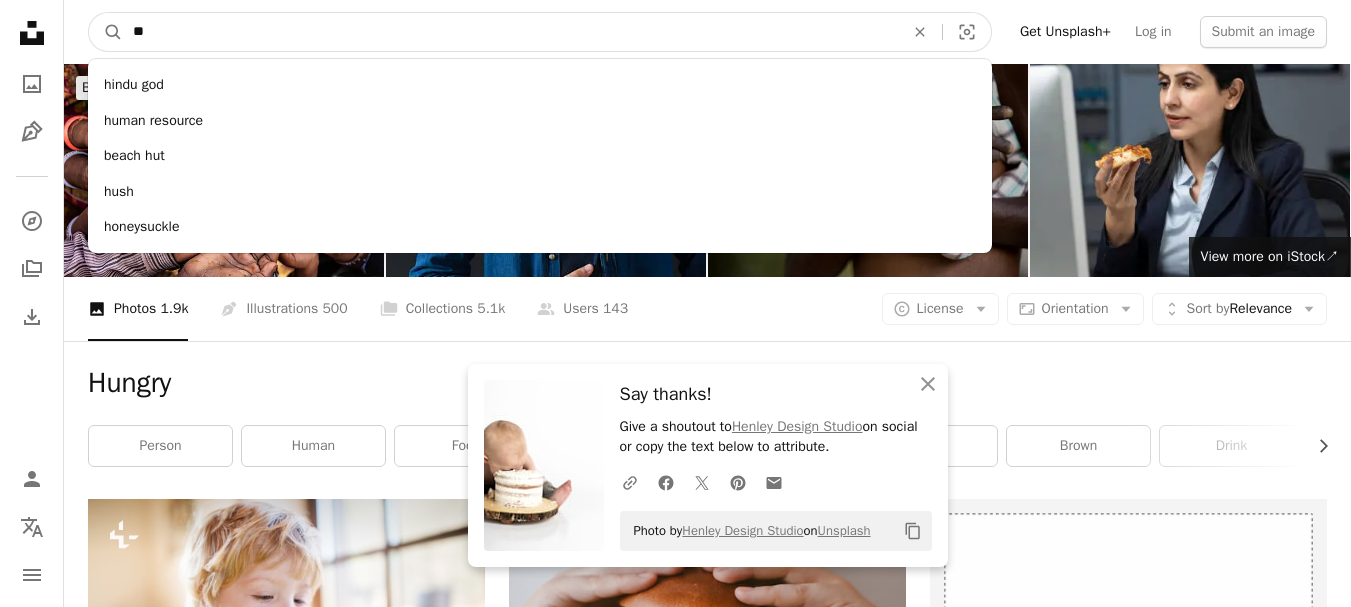 type on "*" 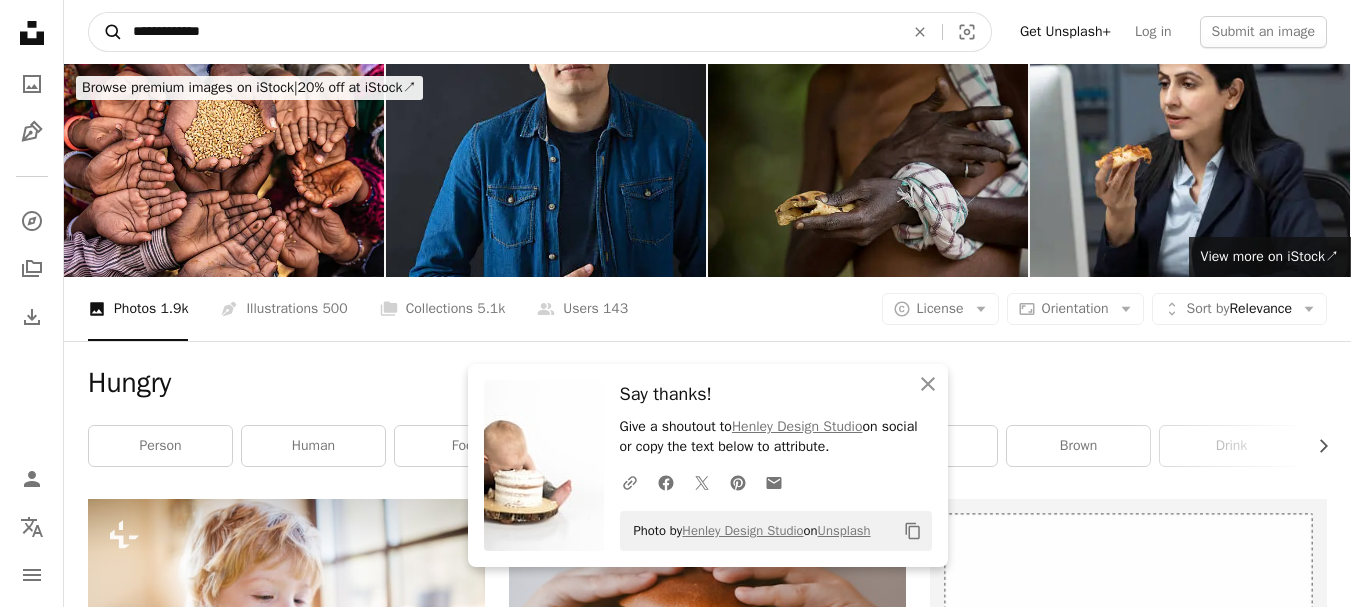 type on "**********" 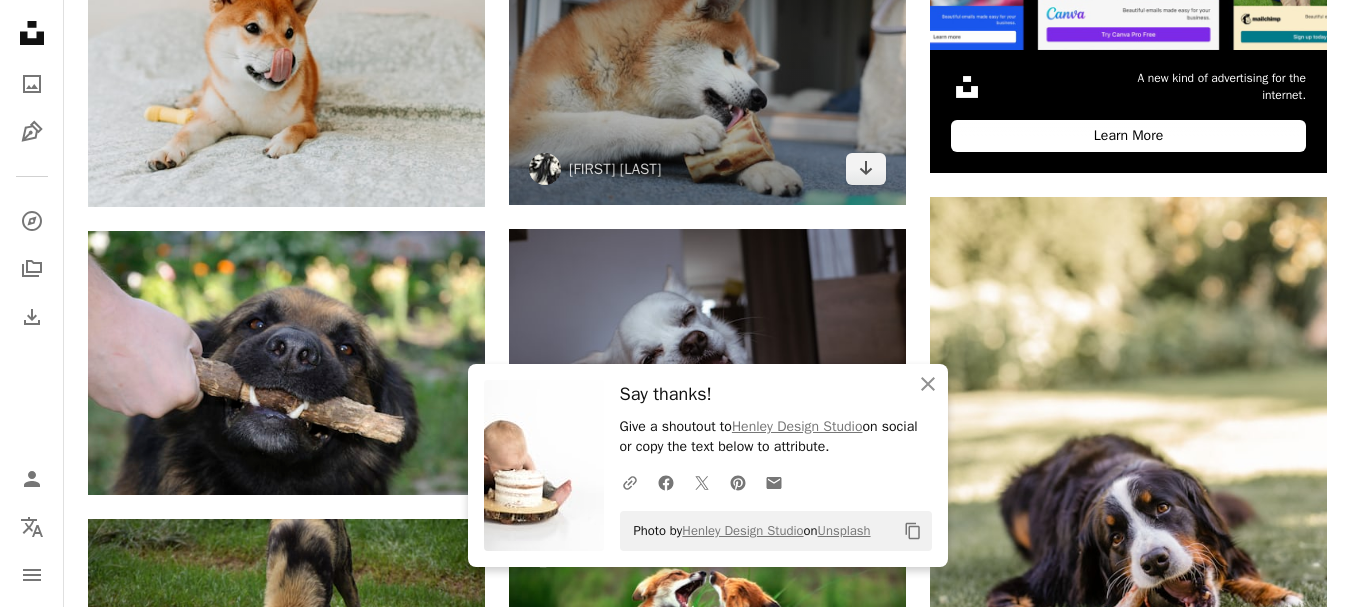 scroll, scrollTop: 900, scrollLeft: 0, axis: vertical 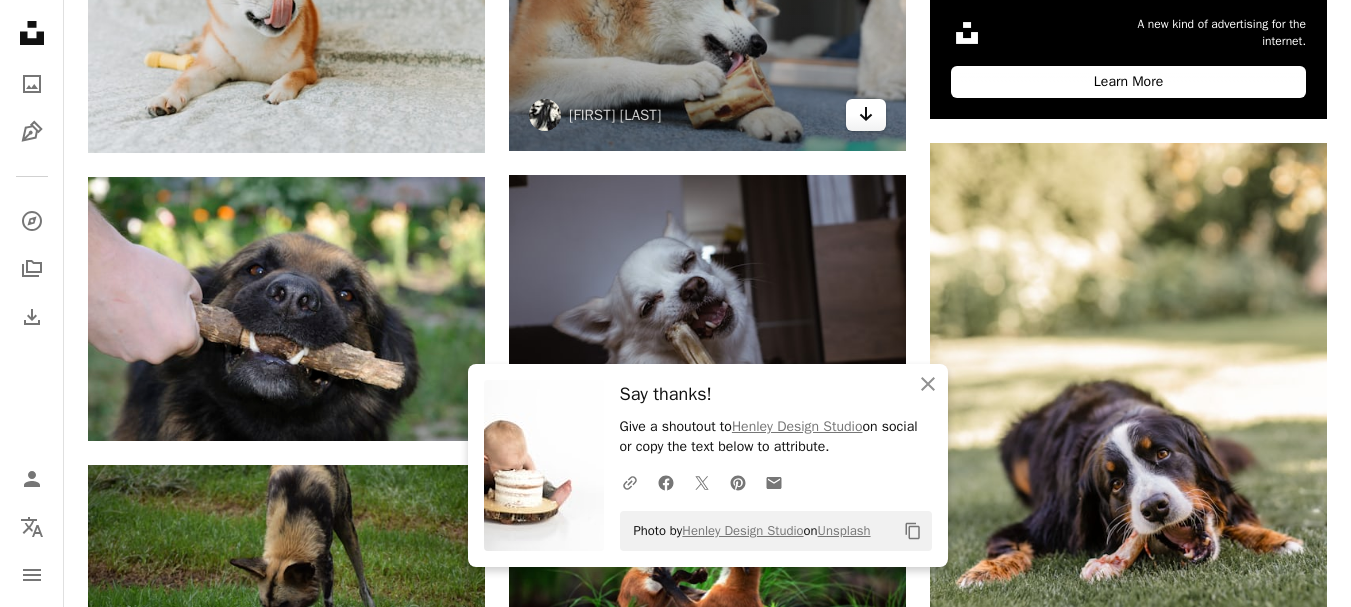 click on "Arrow pointing down" at bounding box center [866, 115] 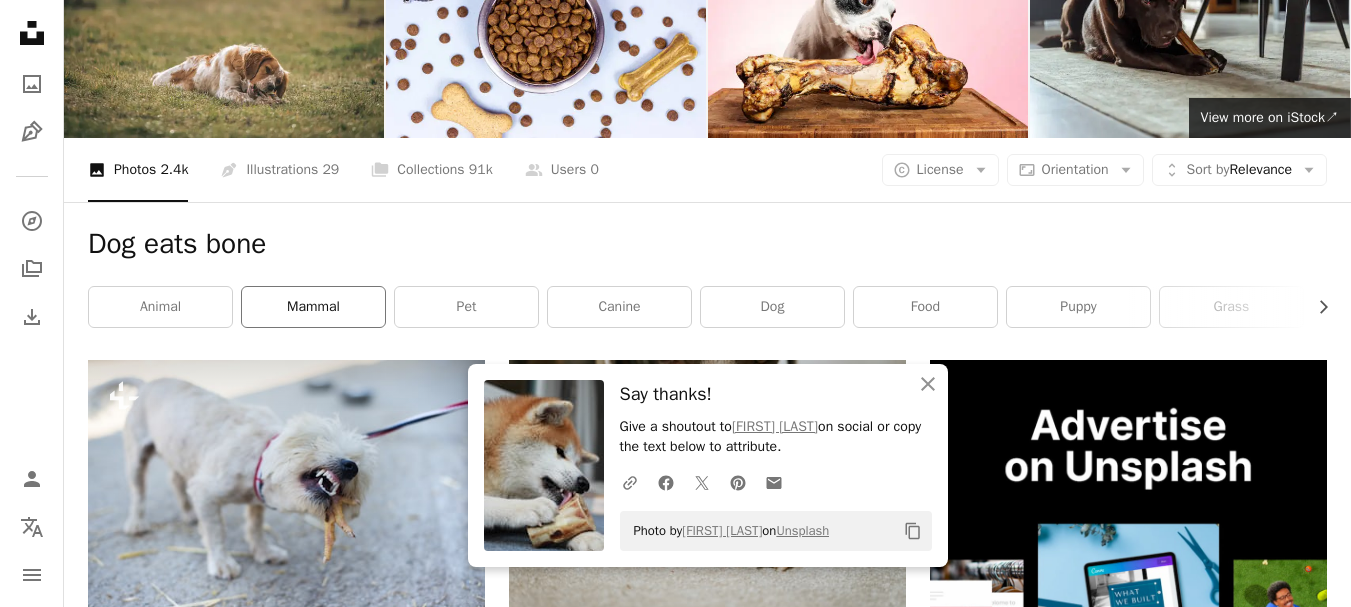 scroll, scrollTop: 0, scrollLeft: 0, axis: both 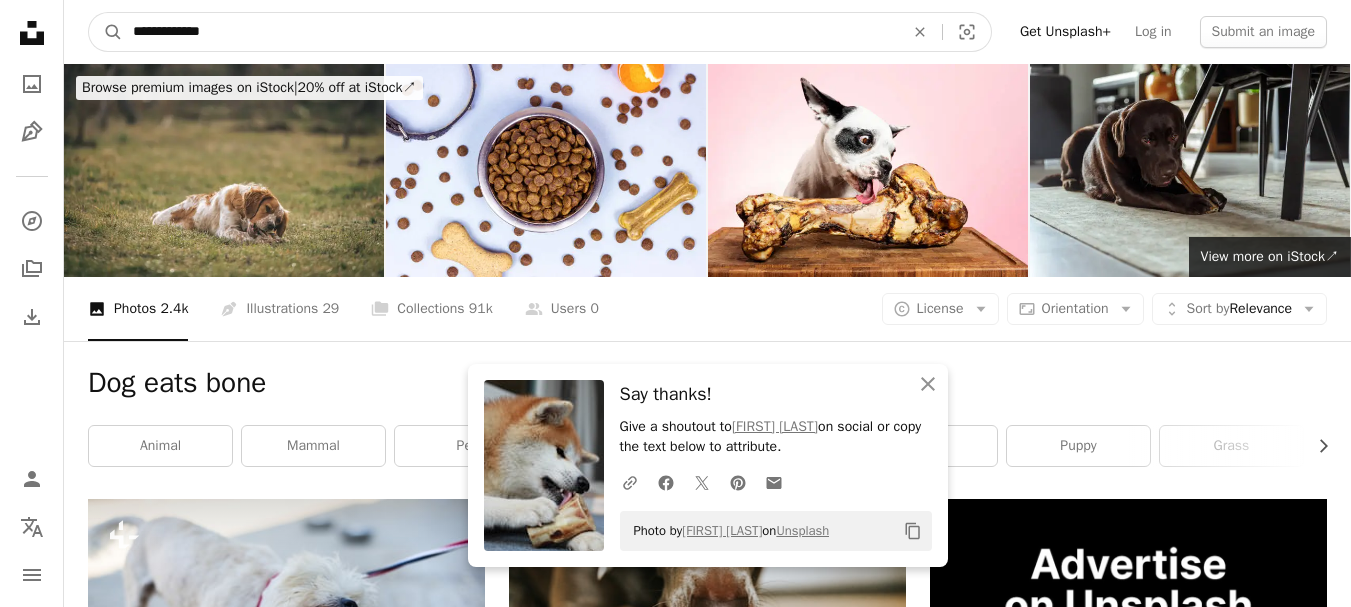 click on "**********" at bounding box center (510, 32) 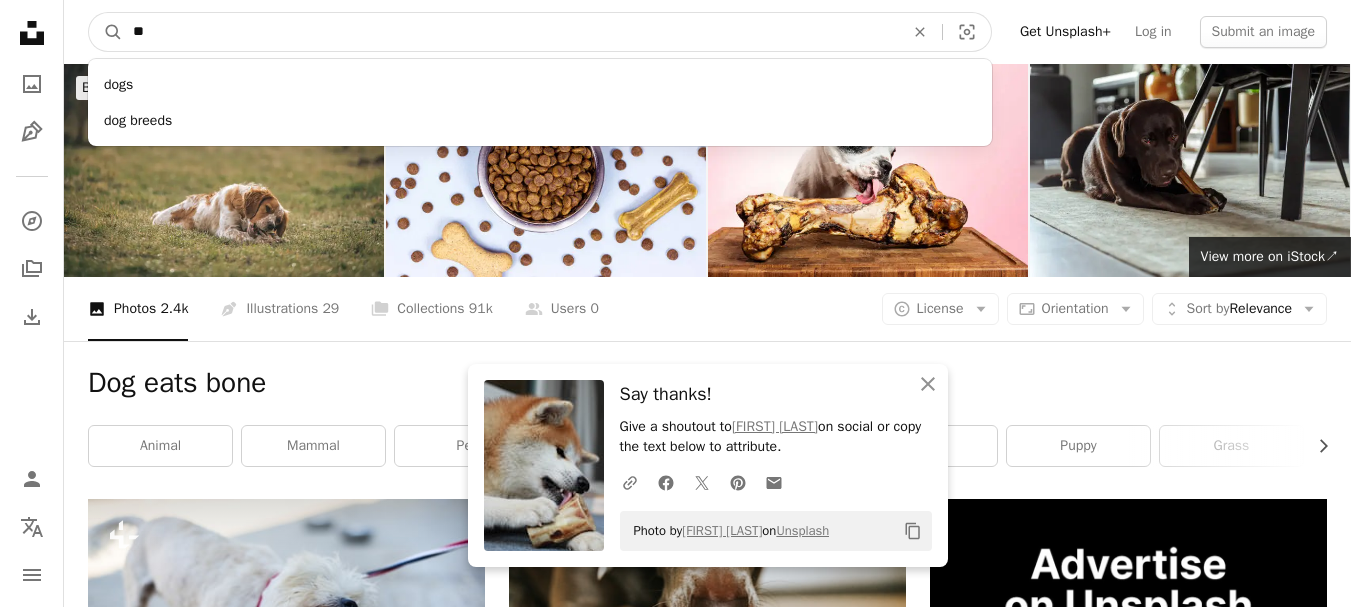 type on "*" 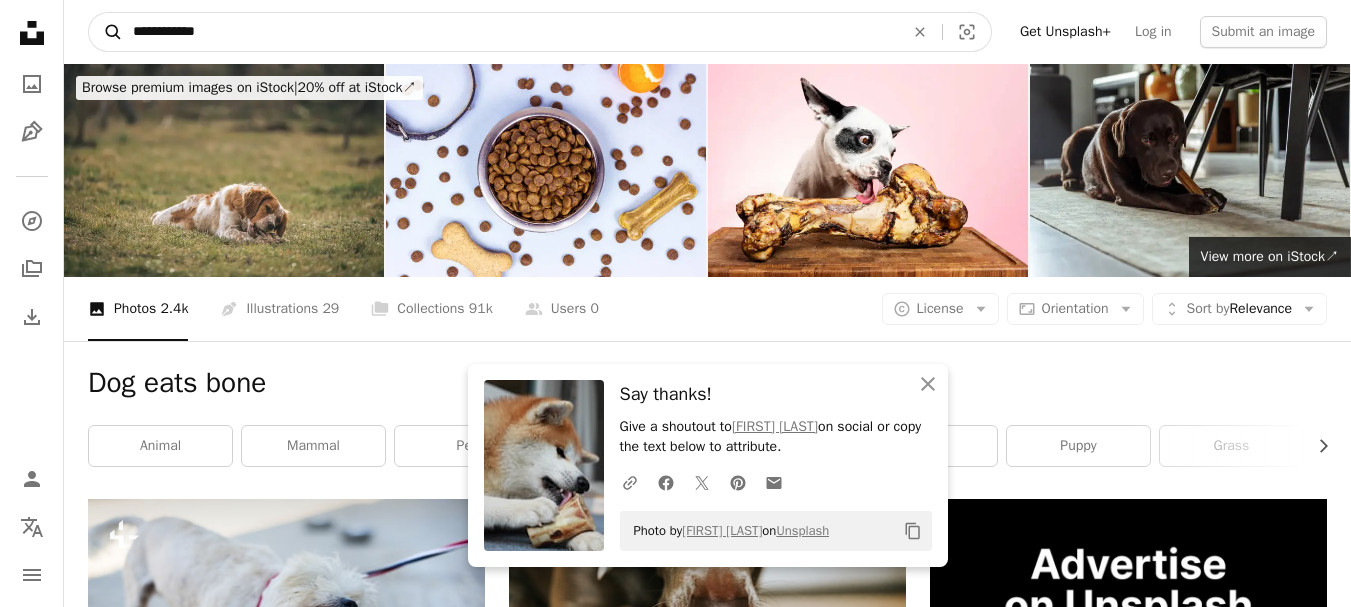 type on "**********" 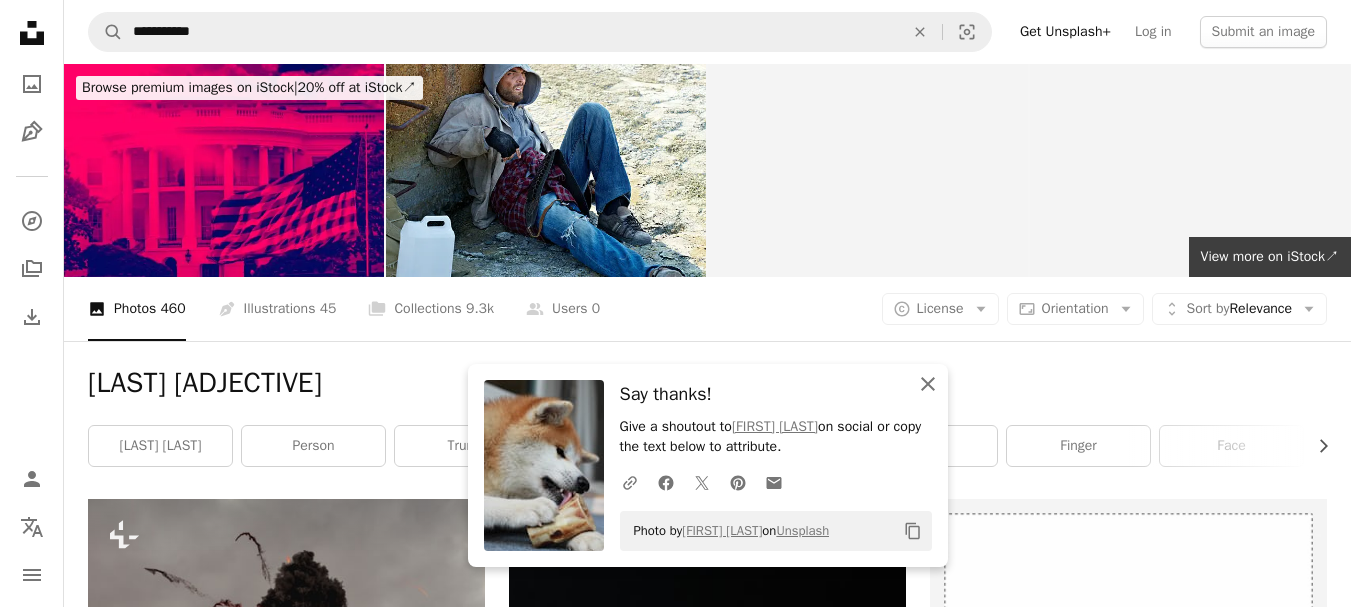 click on "An X shape" 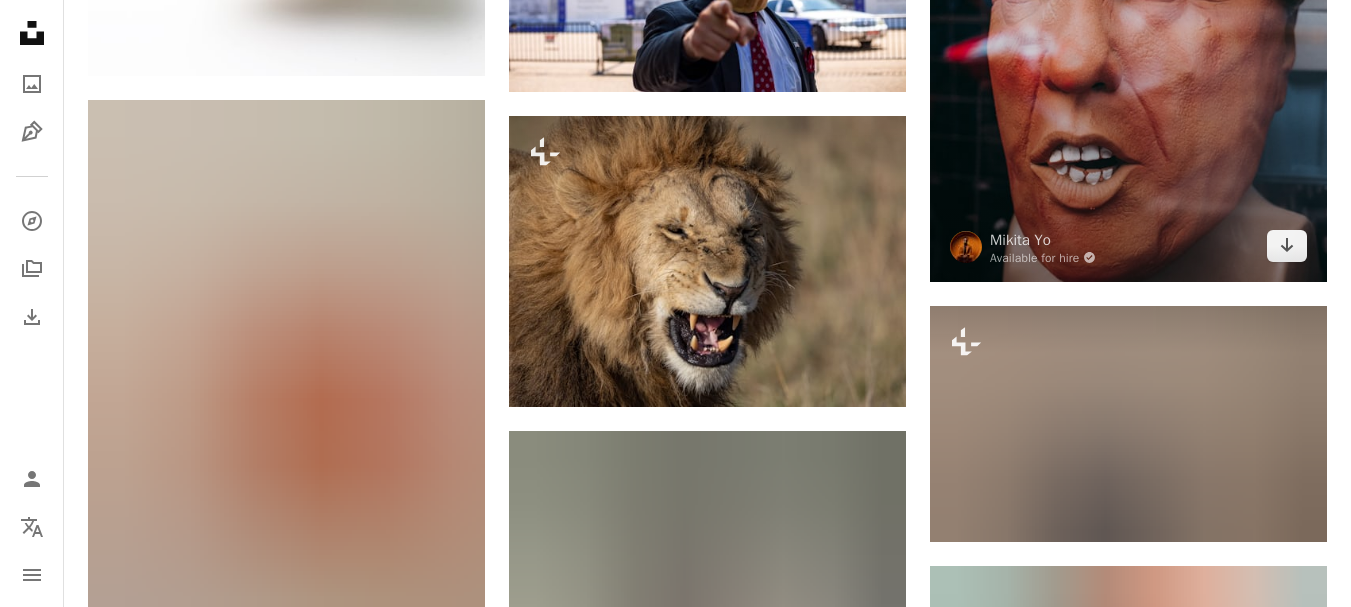 scroll, scrollTop: 1300, scrollLeft: 0, axis: vertical 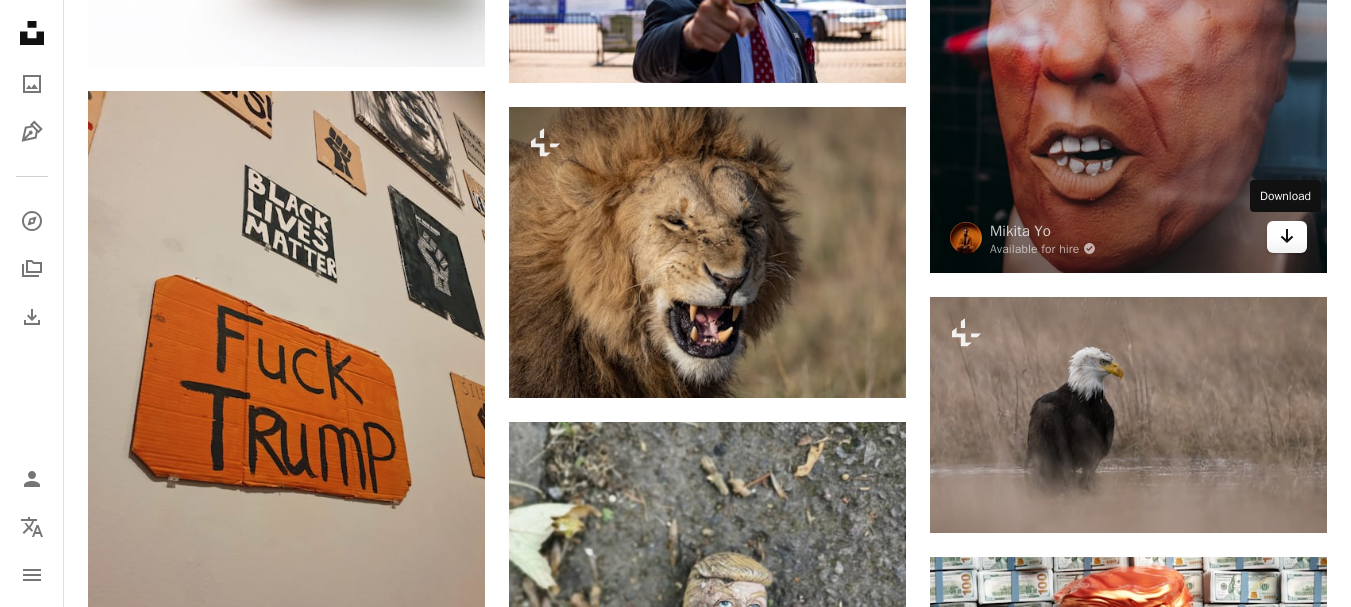 click on "Arrow pointing down" 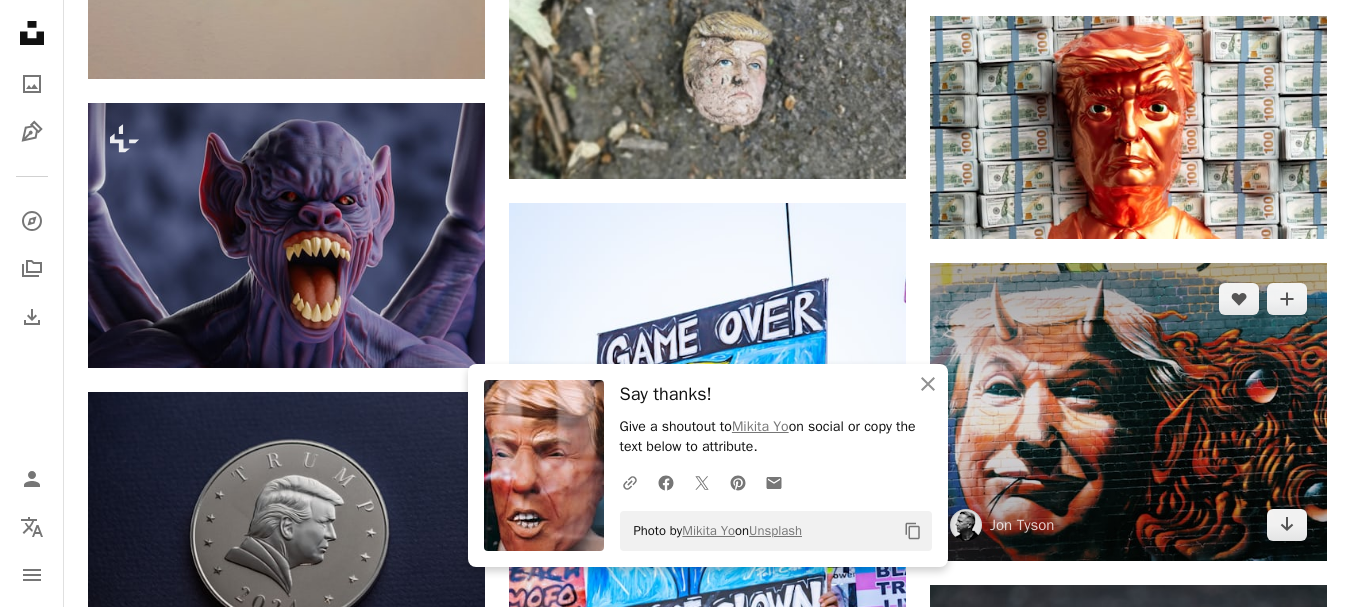 scroll, scrollTop: 1900, scrollLeft: 0, axis: vertical 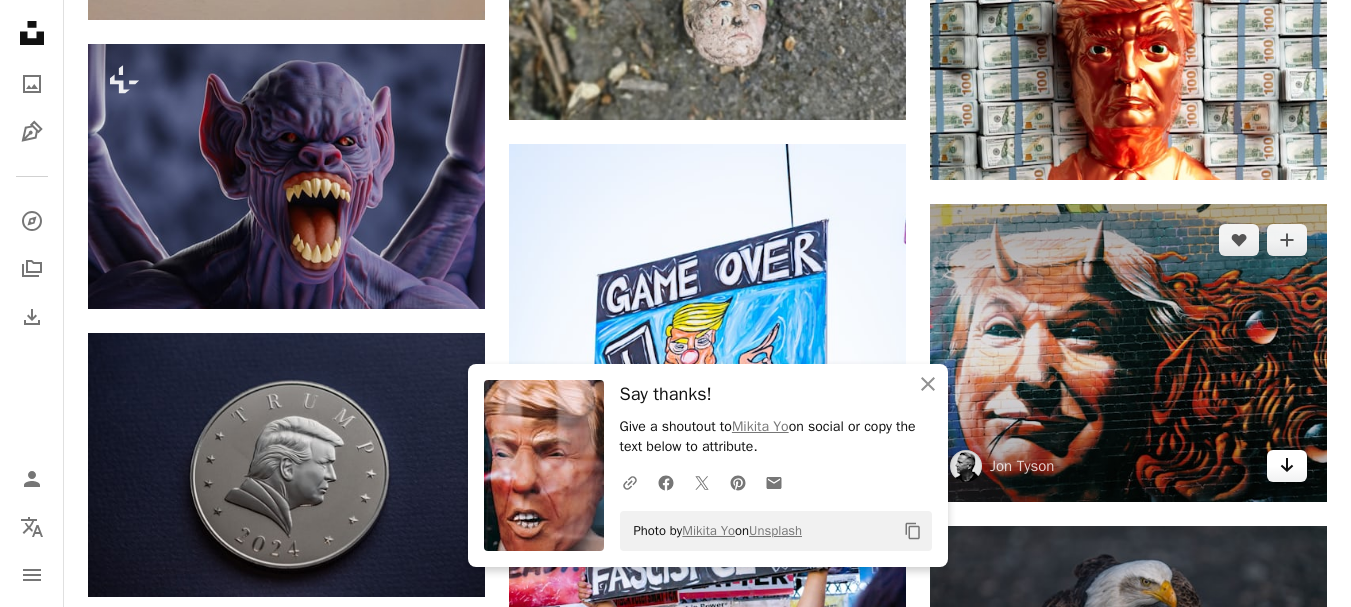 click on "Arrow pointing down" 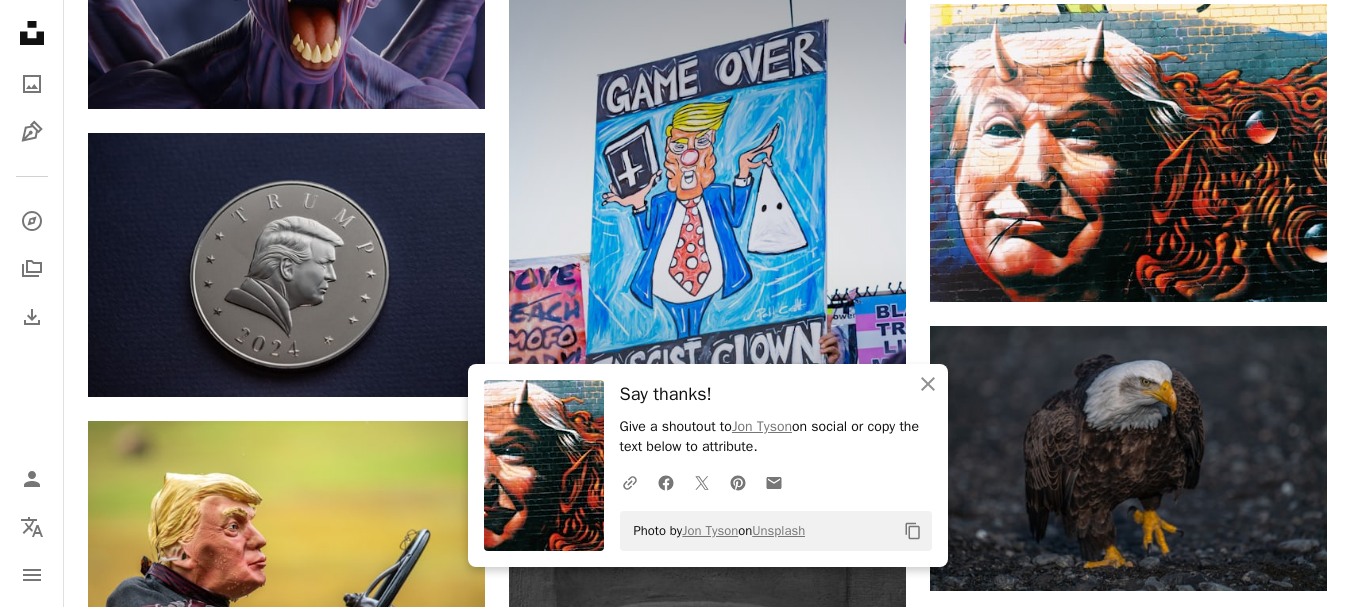 scroll, scrollTop: 2400, scrollLeft: 0, axis: vertical 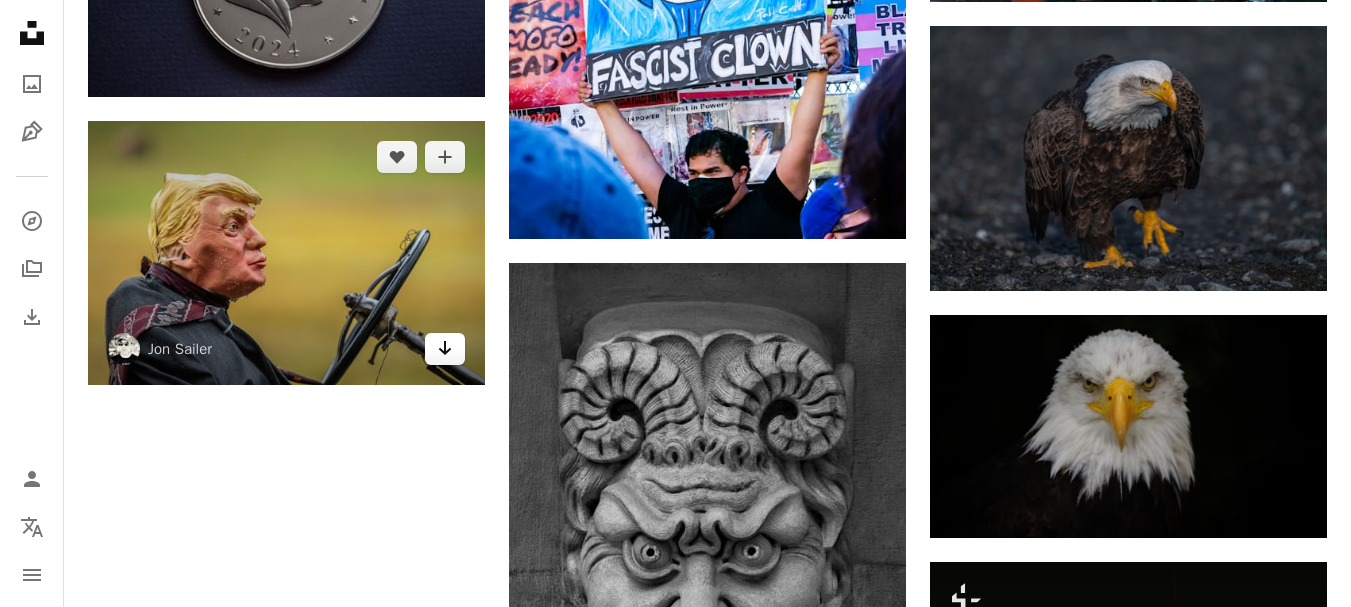 click on "Arrow pointing down" 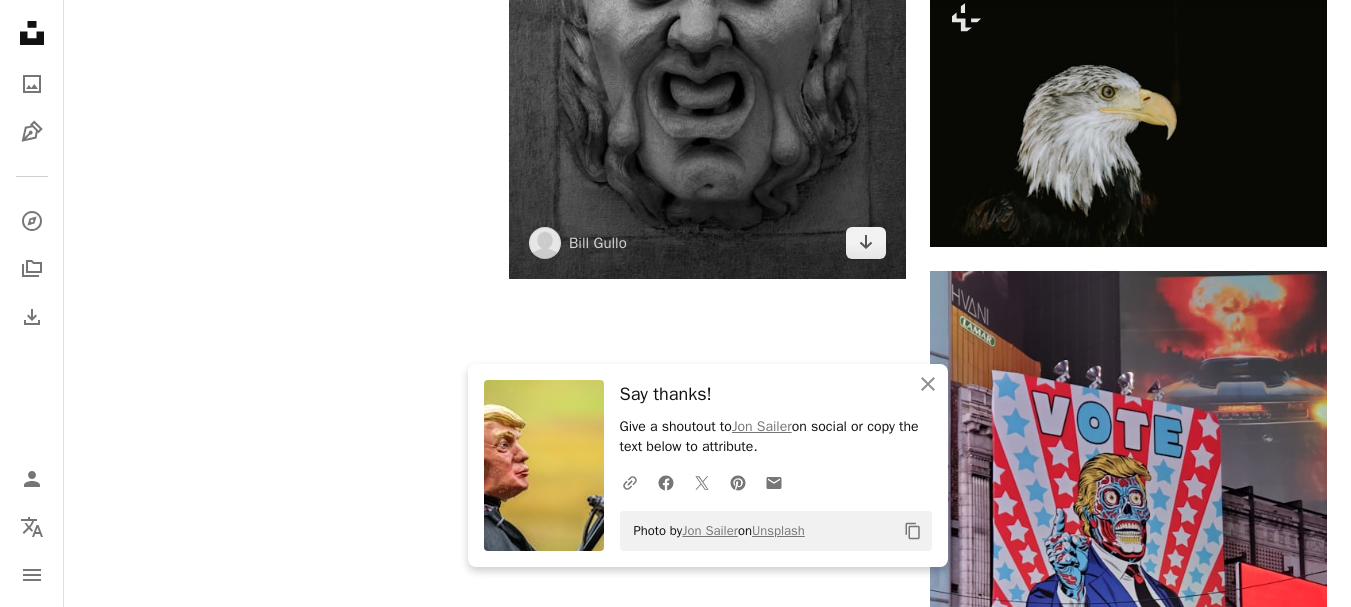 scroll, scrollTop: 3000, scrollLeft: 0, axis: vertical 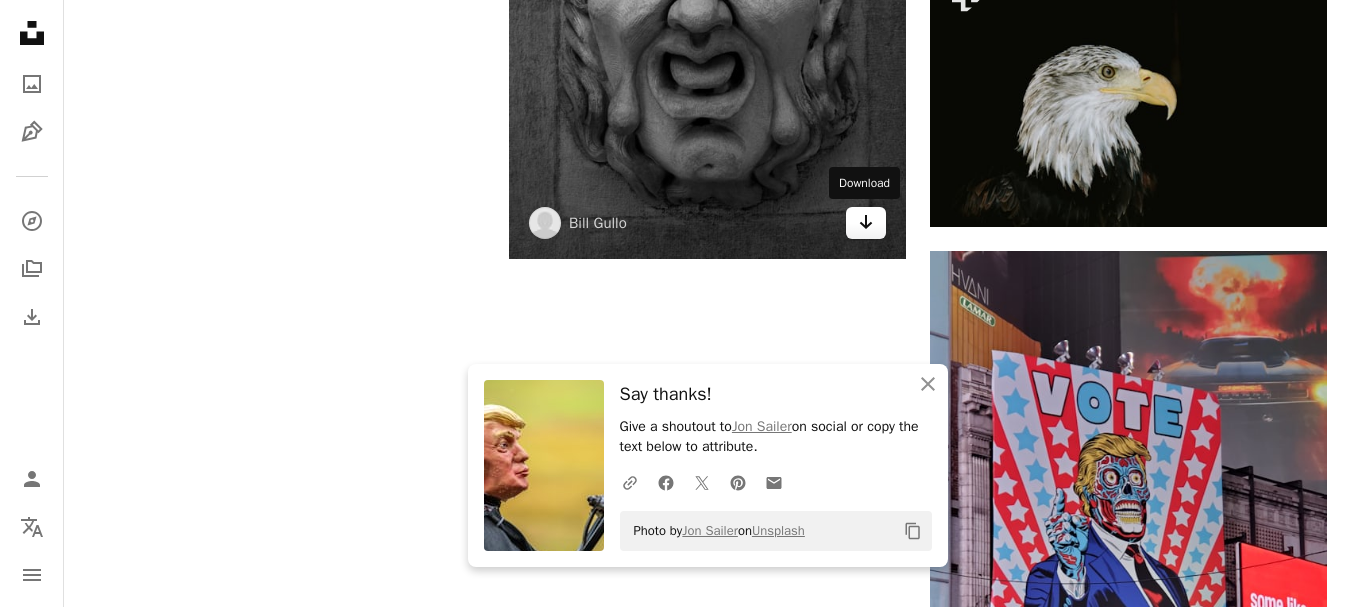 click on "Arrow pointing down" 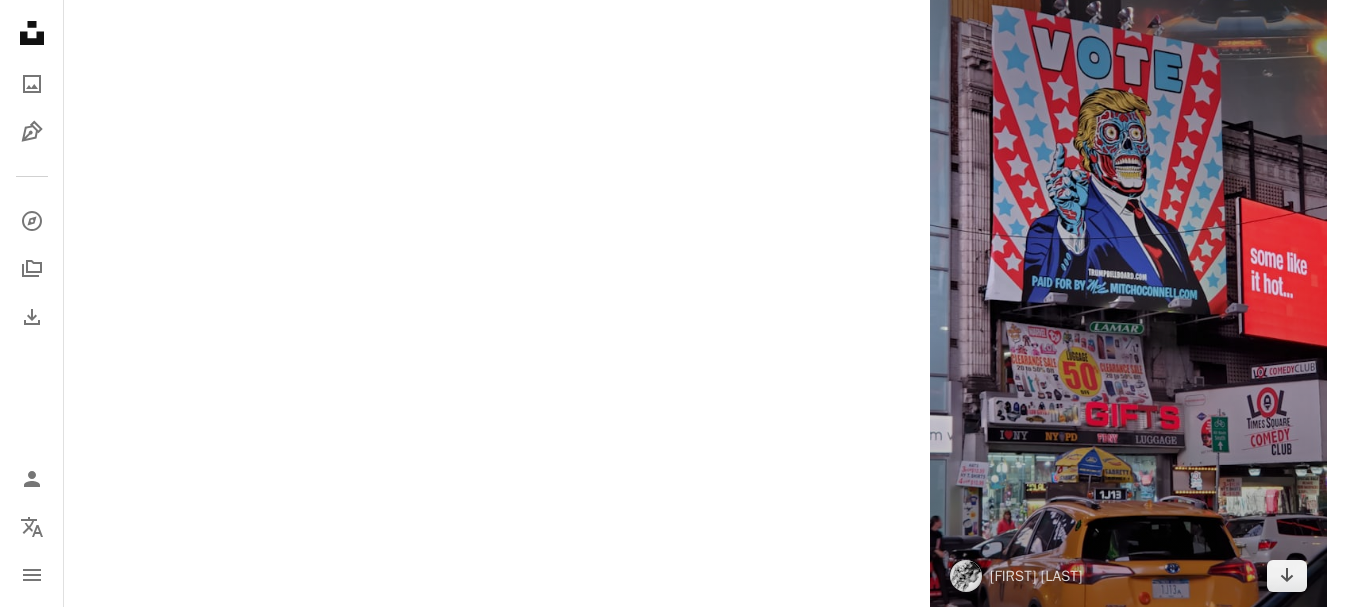 scroll, scrollTop: 3400, scrollLeft: 0, axis: vertical 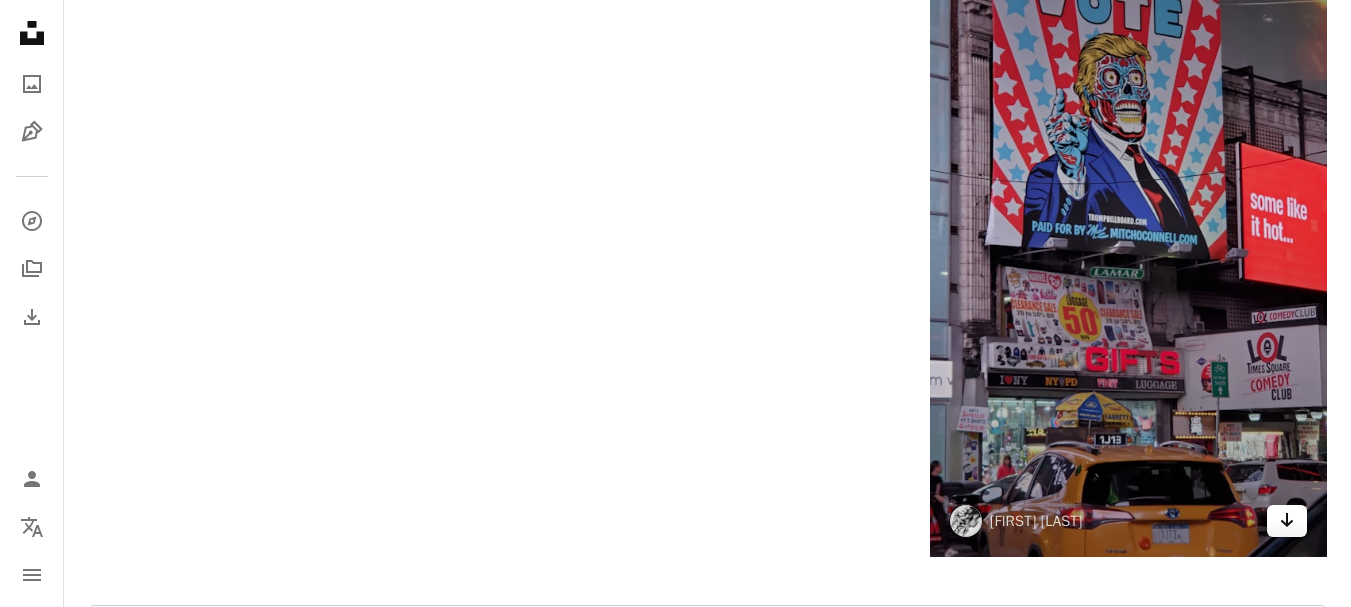 click 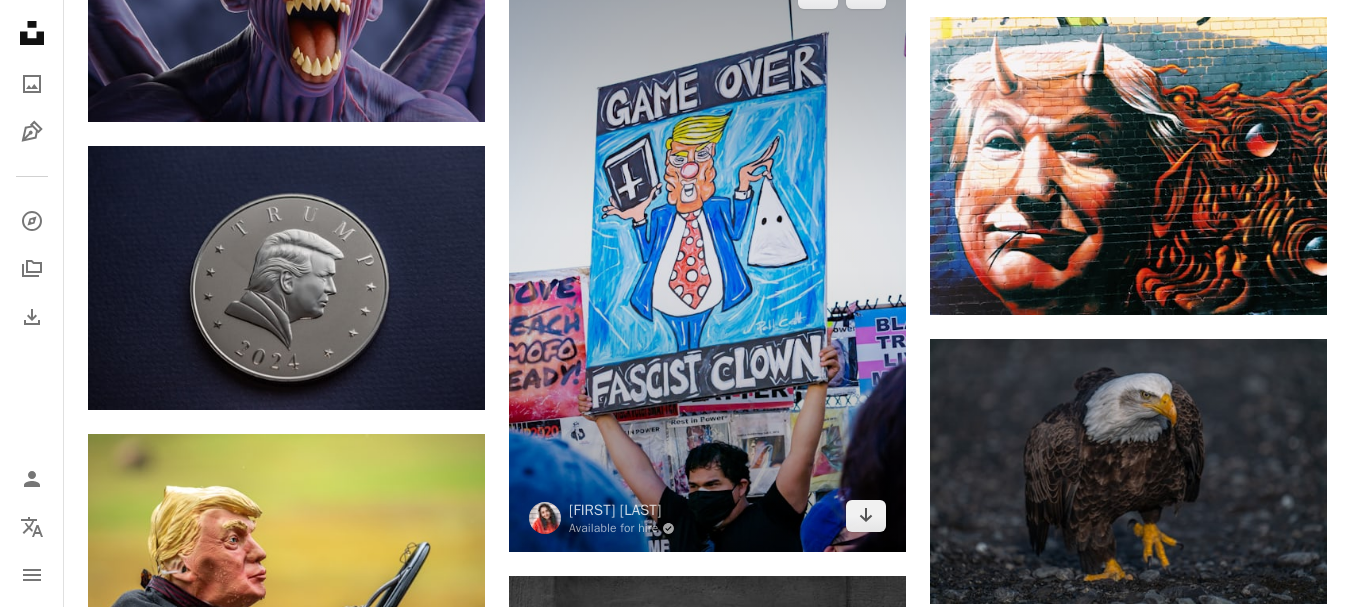 scroll, scrollTop: 2100, scrollLeft: 0, axis: vertical 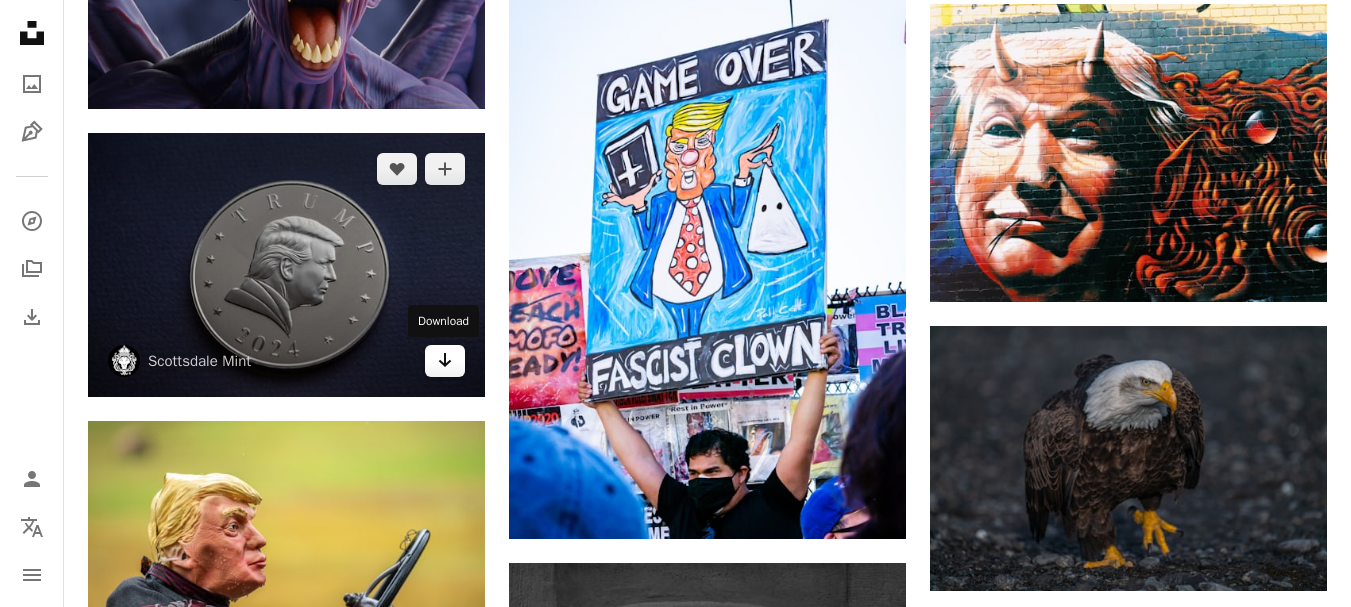 click on "Arrow pointing down" 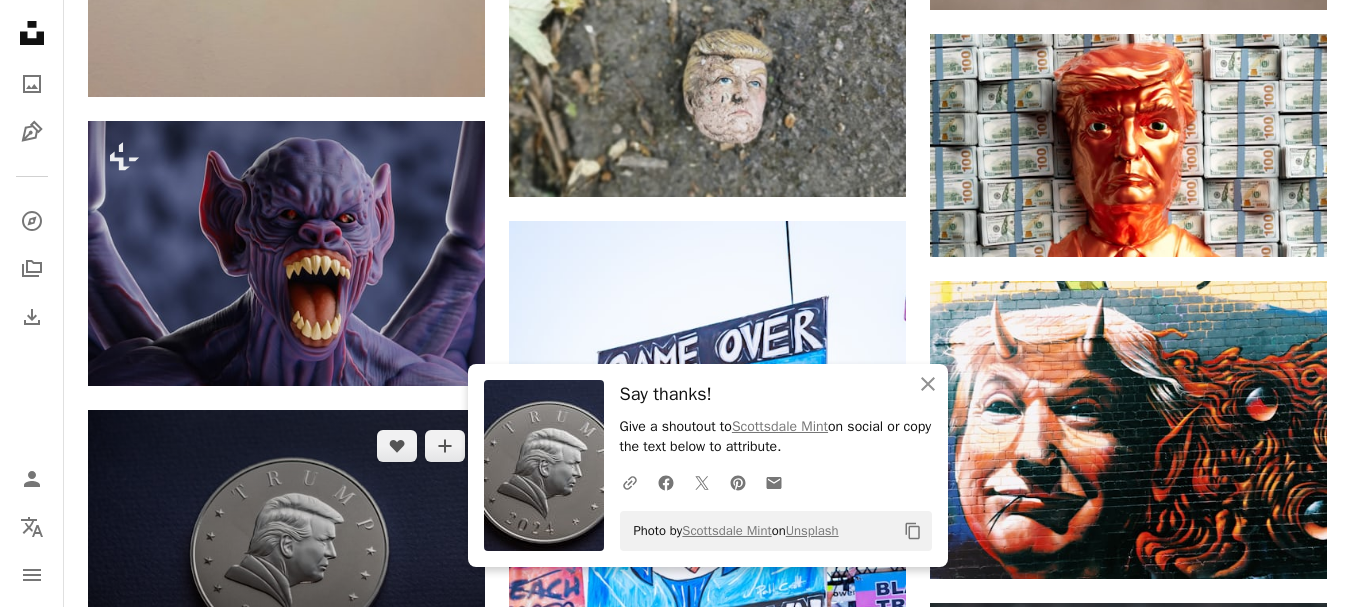 scroll, scrollTop: 1700, scrollLeft: 0, axis: vertical 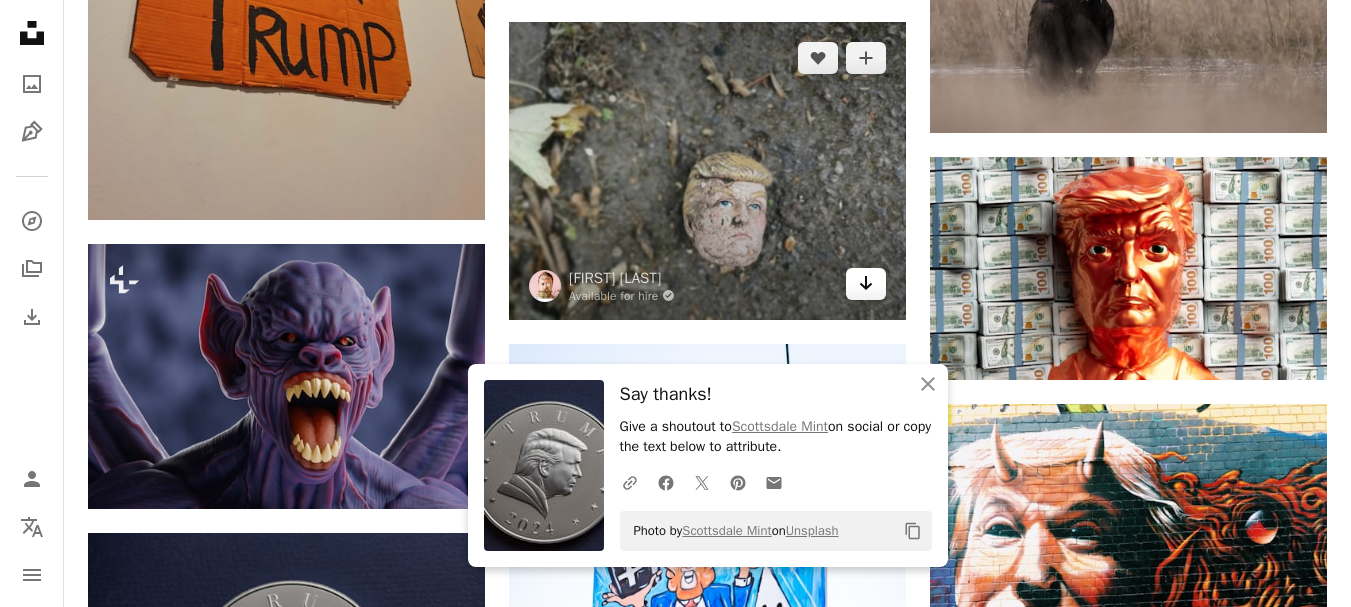 click on "Arrow pointing down" at bounding box center [866, 284] 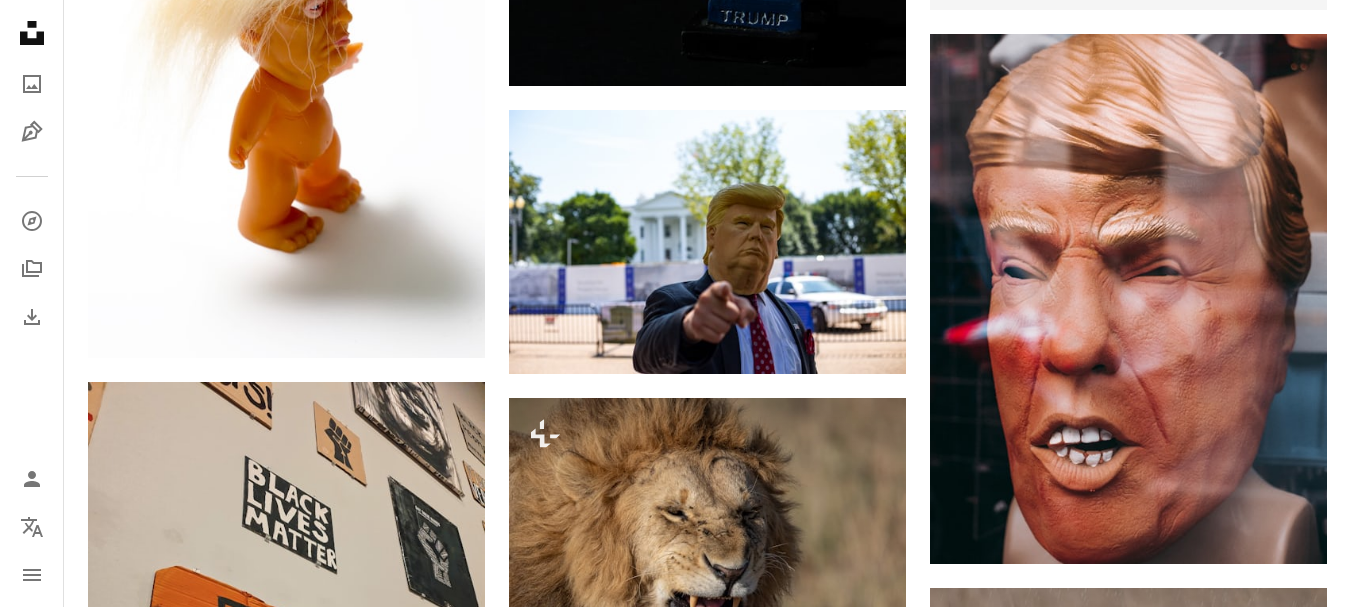scroll, scrollTop: 1100, scrollLeft: 0, axis: vertical 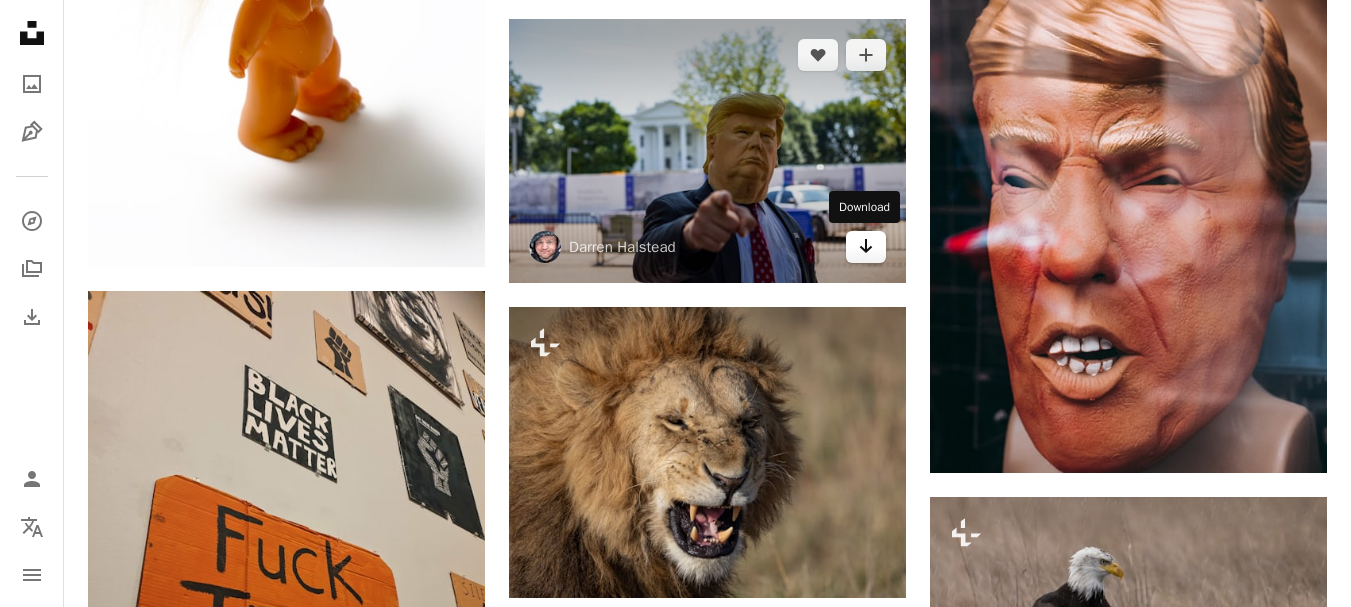 click on "Arrow pointing down" at bounding box center [866, 247] 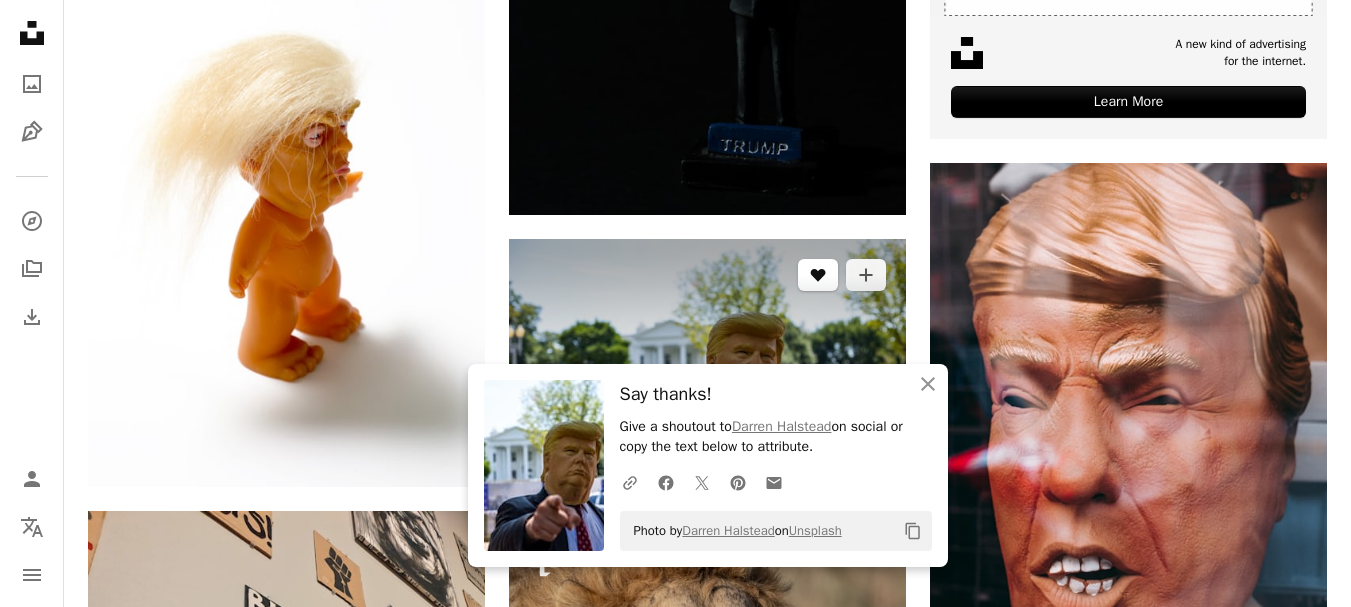 scroll, scrollTop: 900, scrollLeft: 0, axis: vertical 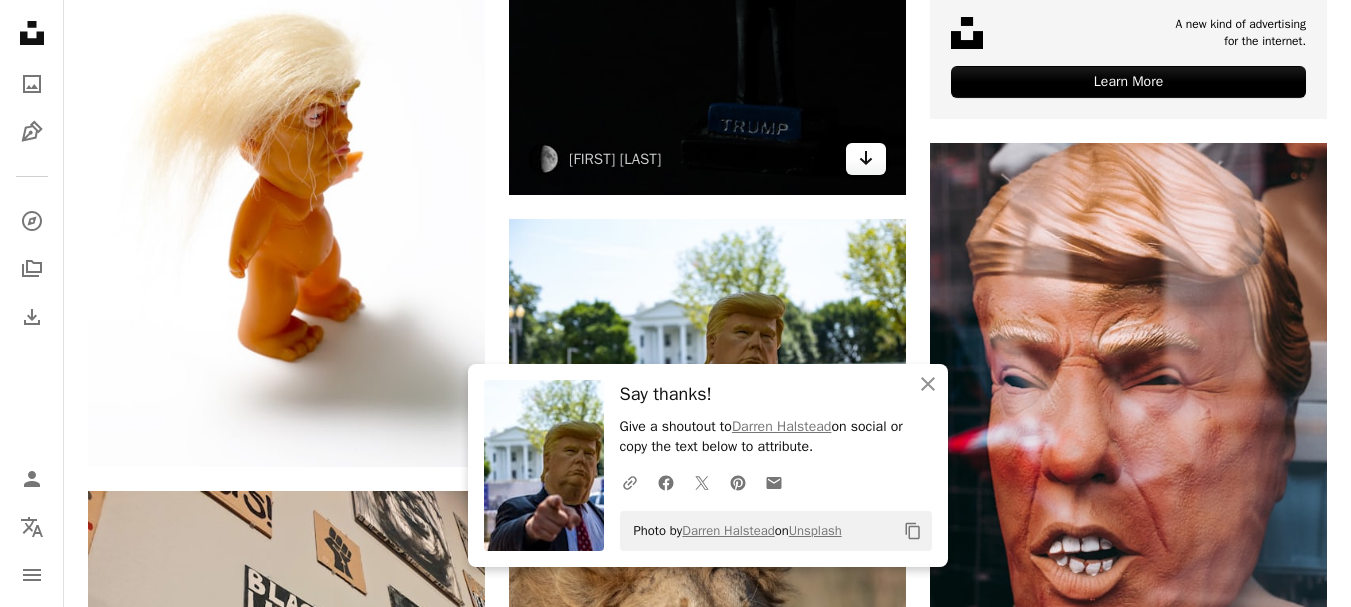 click on "Arrow pointing down" at bounding box center (866, 159) 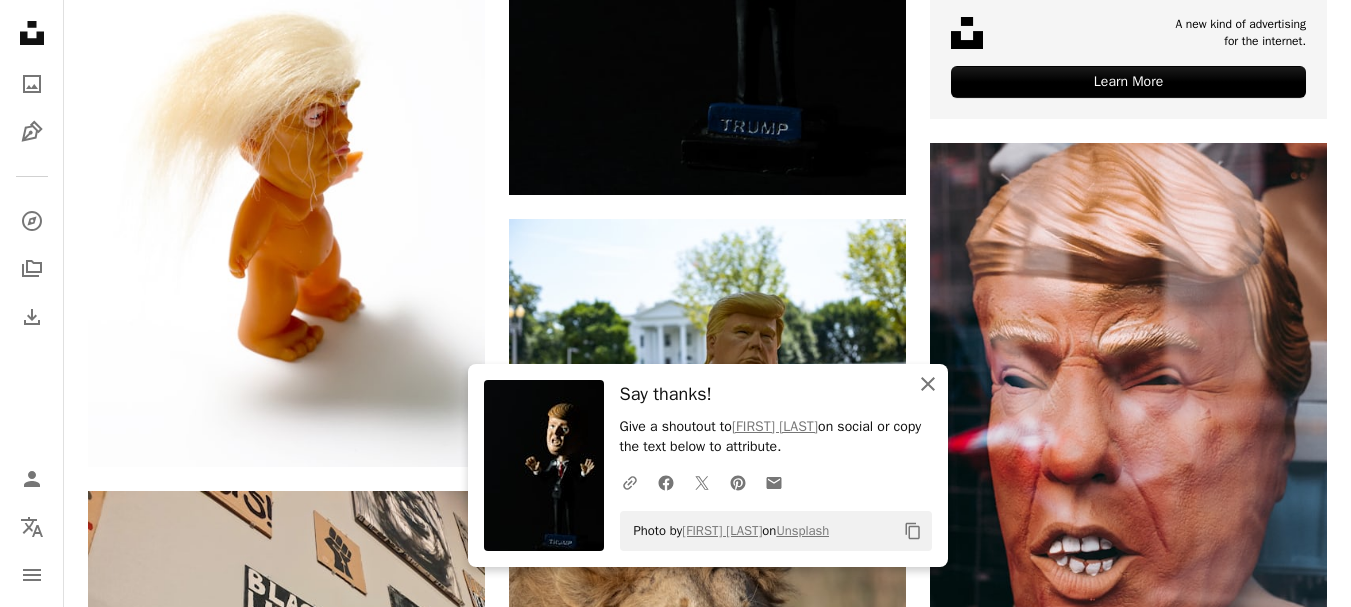 click 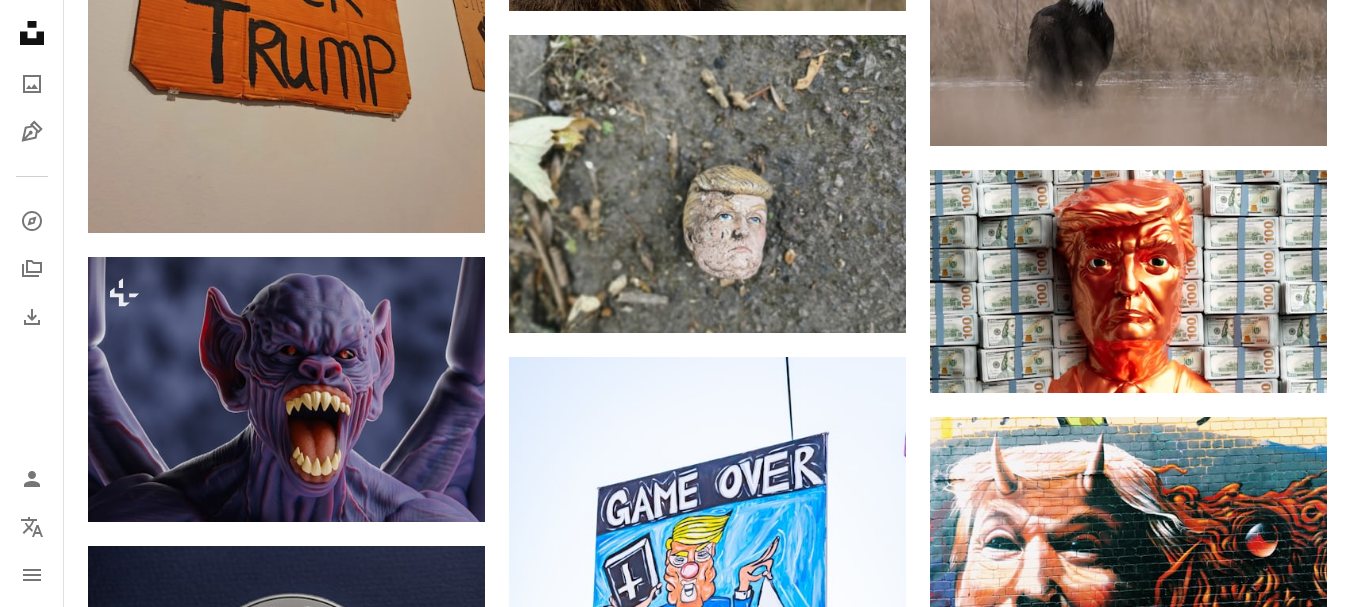 scroll, scrollTop: 1700, scrollLeft: 0, axis: vertical 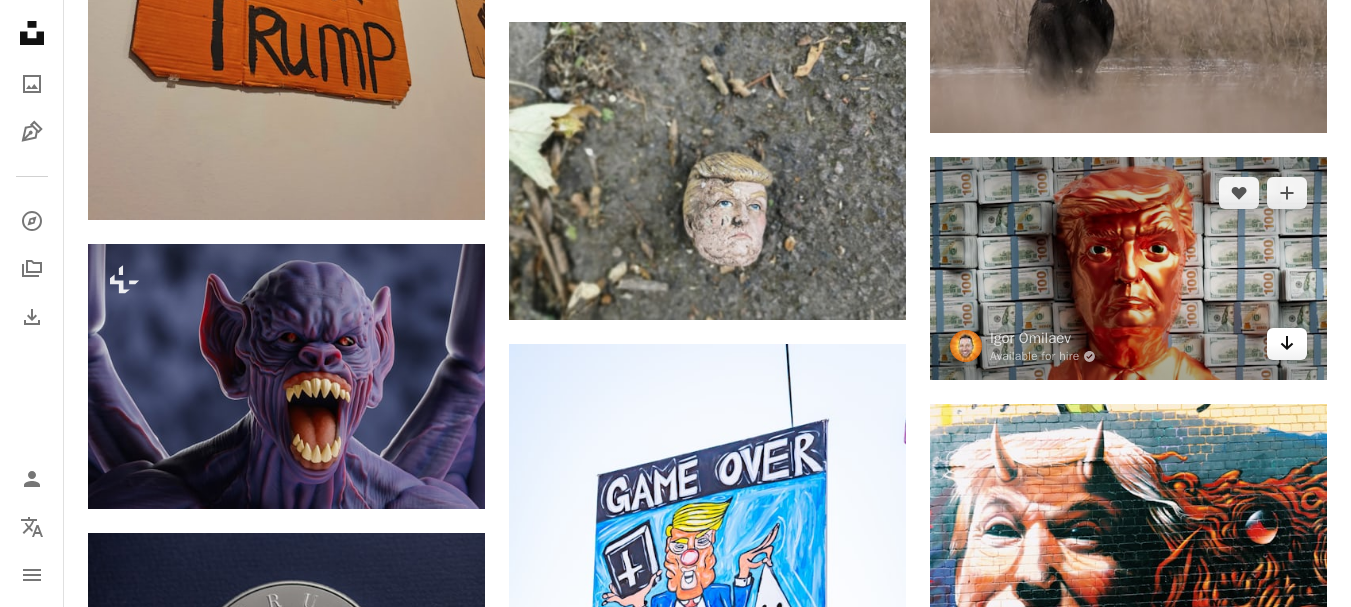 click on "Arrow pointing down" 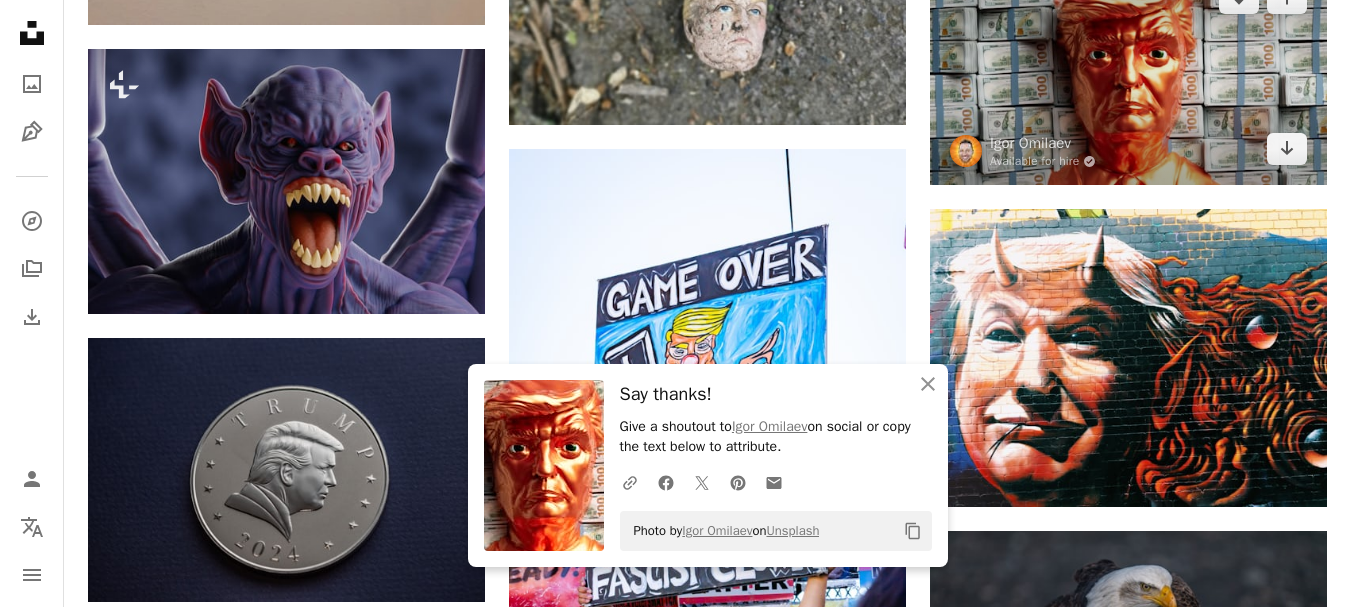 scroll, scrollTop: 1900, scrollLeft: 0, axis: vertical 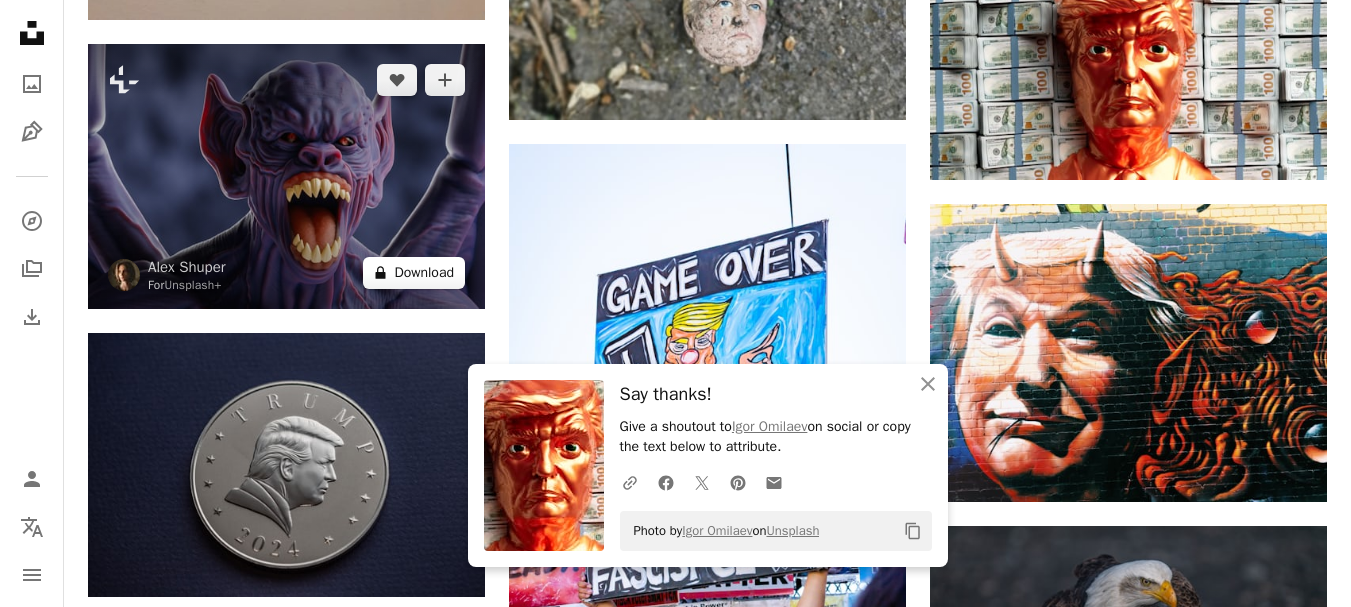 click on "A lock Download" at bounding box center (414, 273) 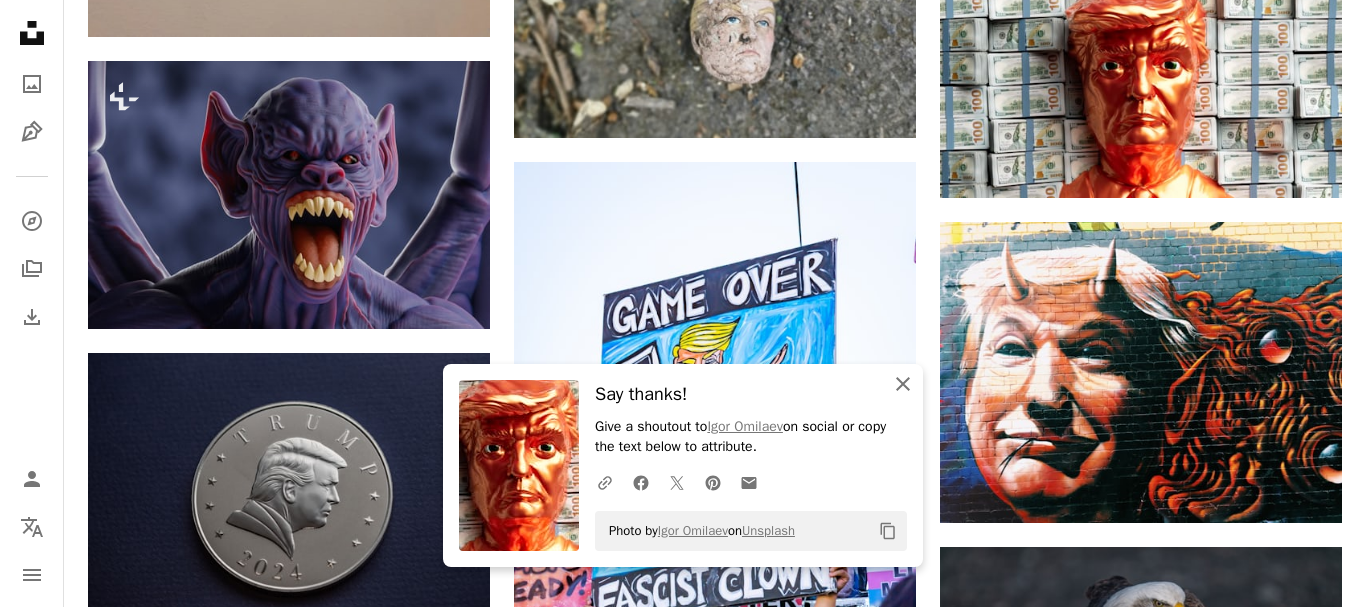 click on "An X shape" 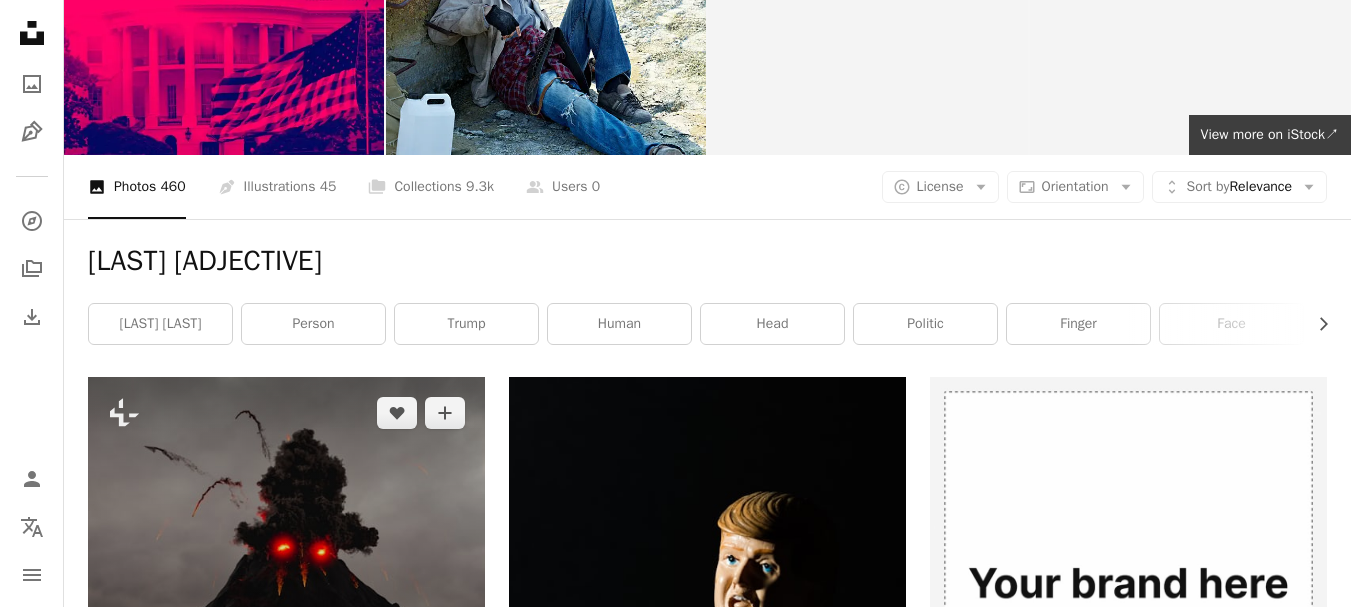 scroll, scrollTop: 0, scrollLeft: 0, axis: both 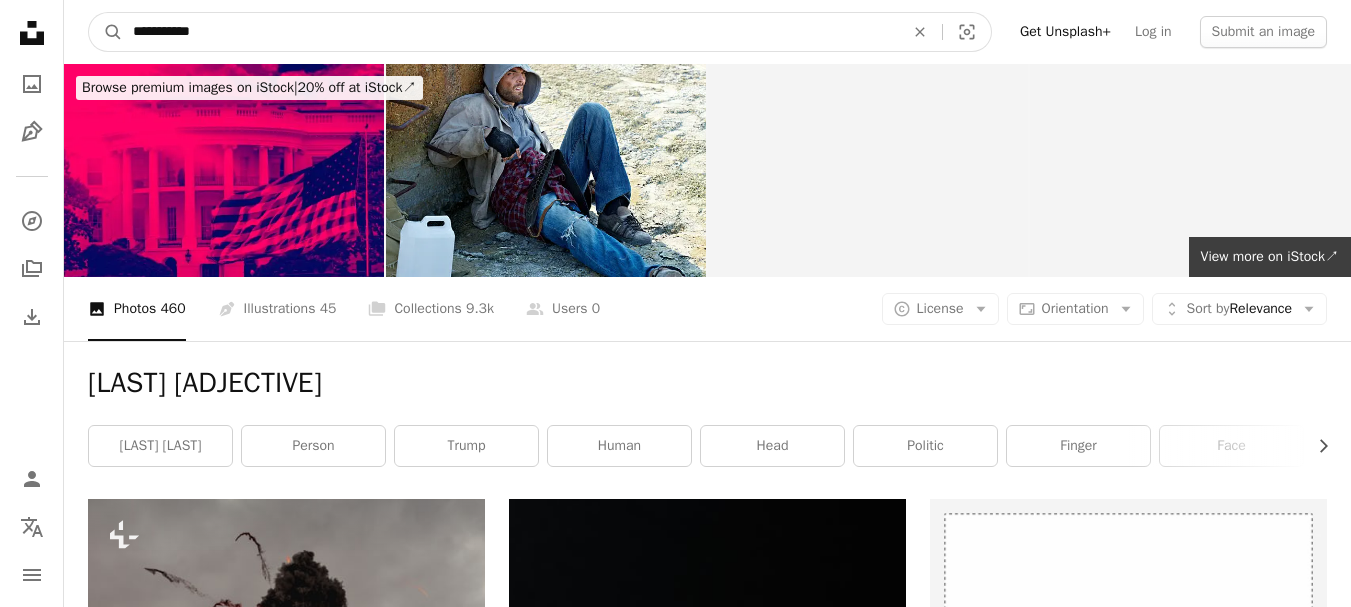 click on "**********" at bounding box center [510, 32] 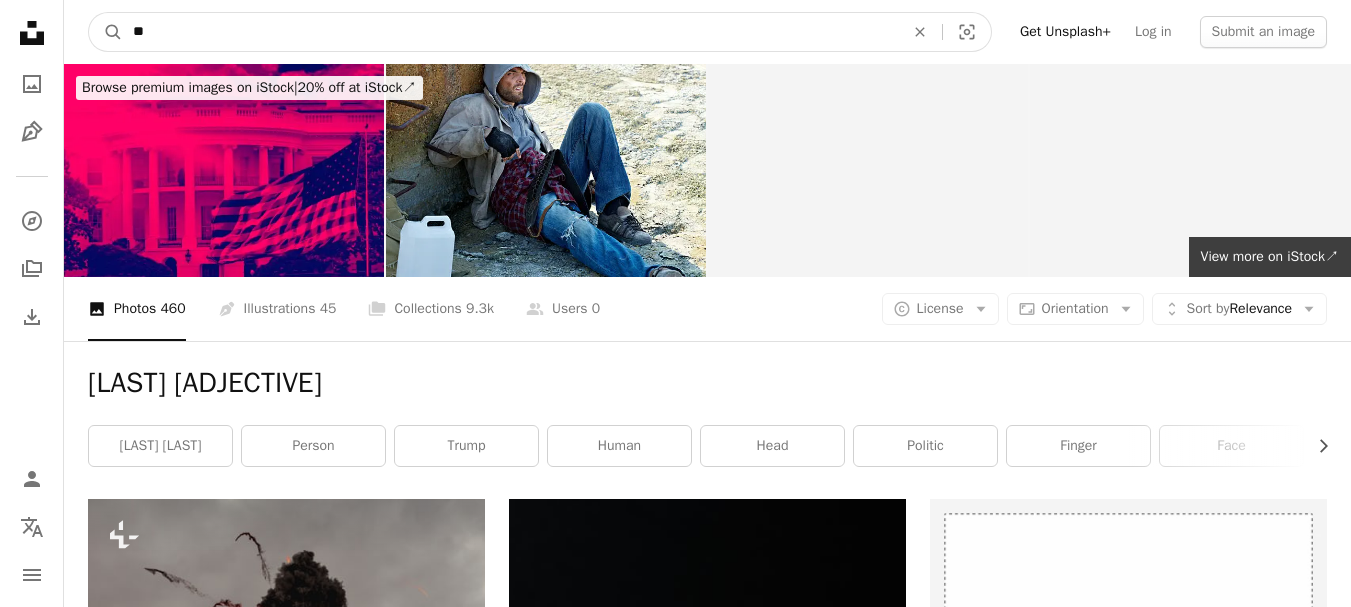 type on "*" 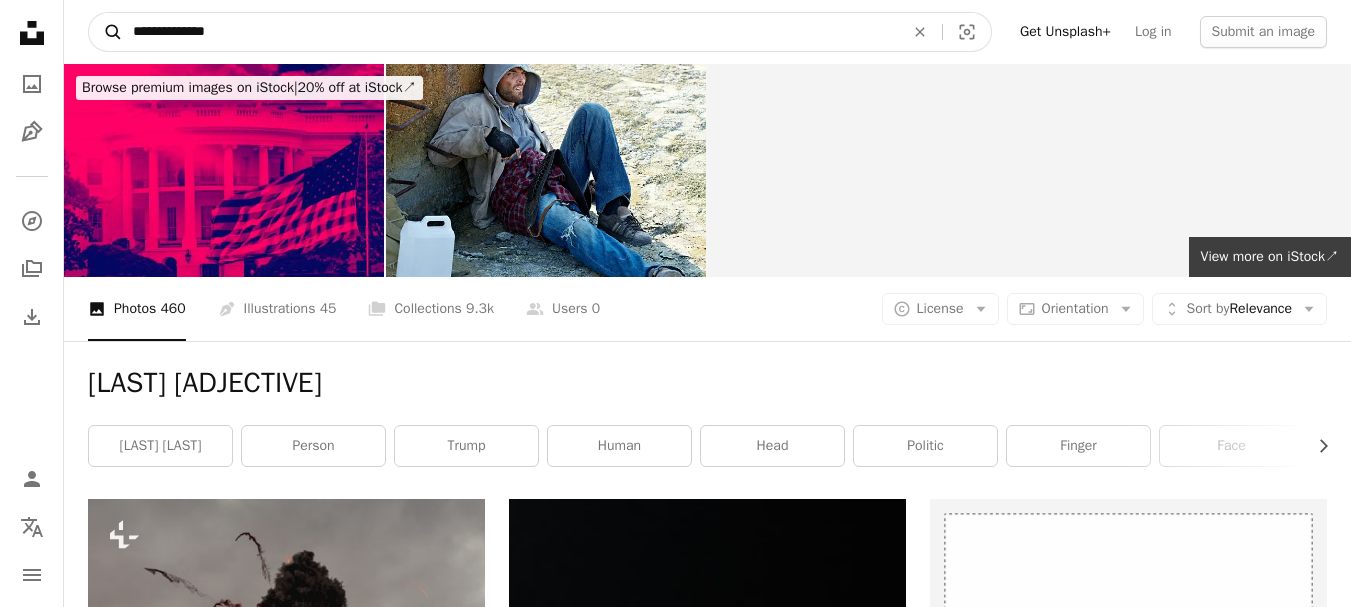 type on "**********" 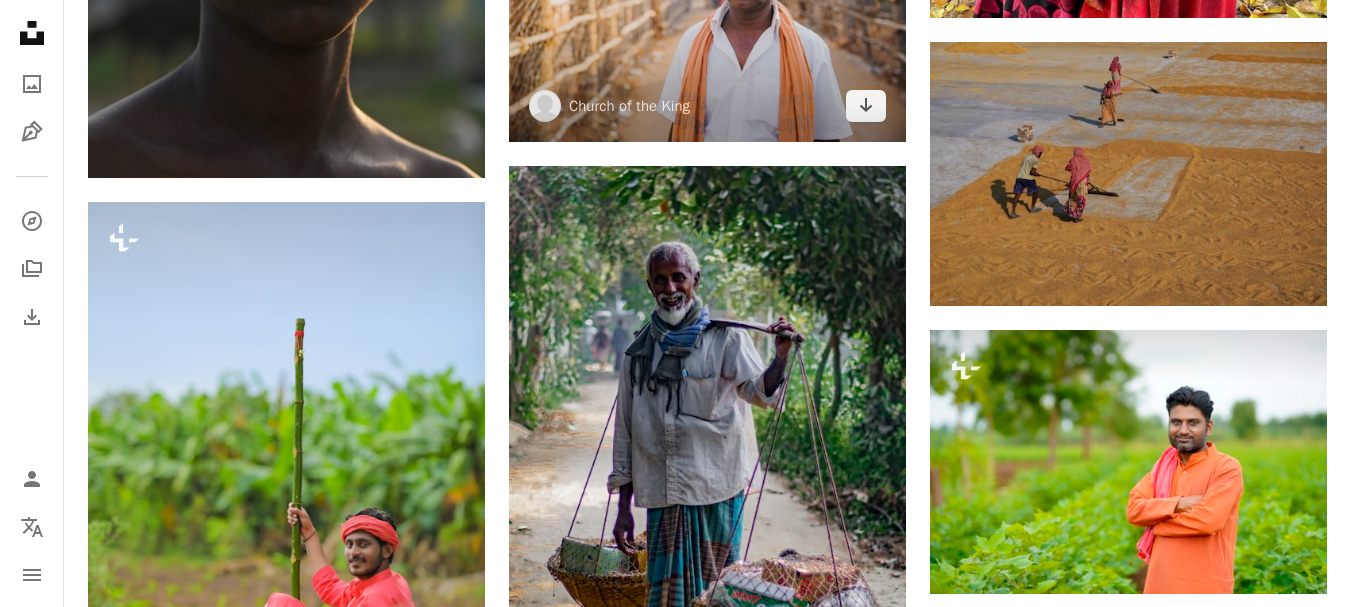 scroll, scrollTop: 2400, scrollLeft: 0, axis: vertical 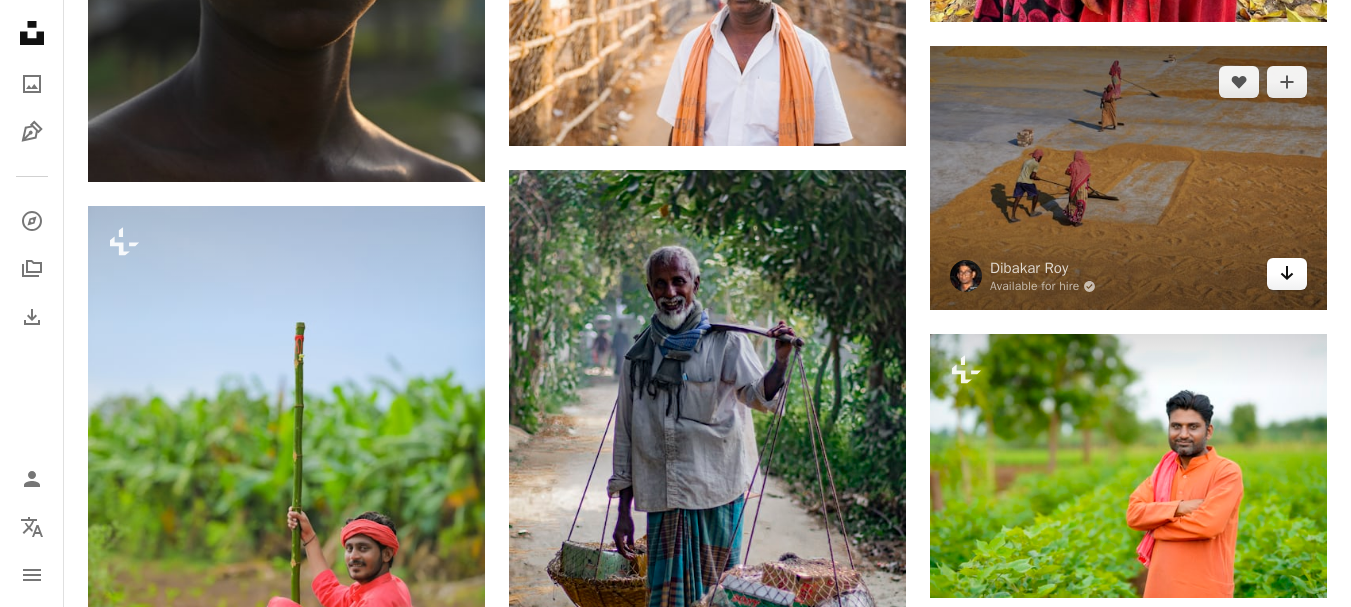 click on "Arrow pointing down" at bounding box center [1287, 274] 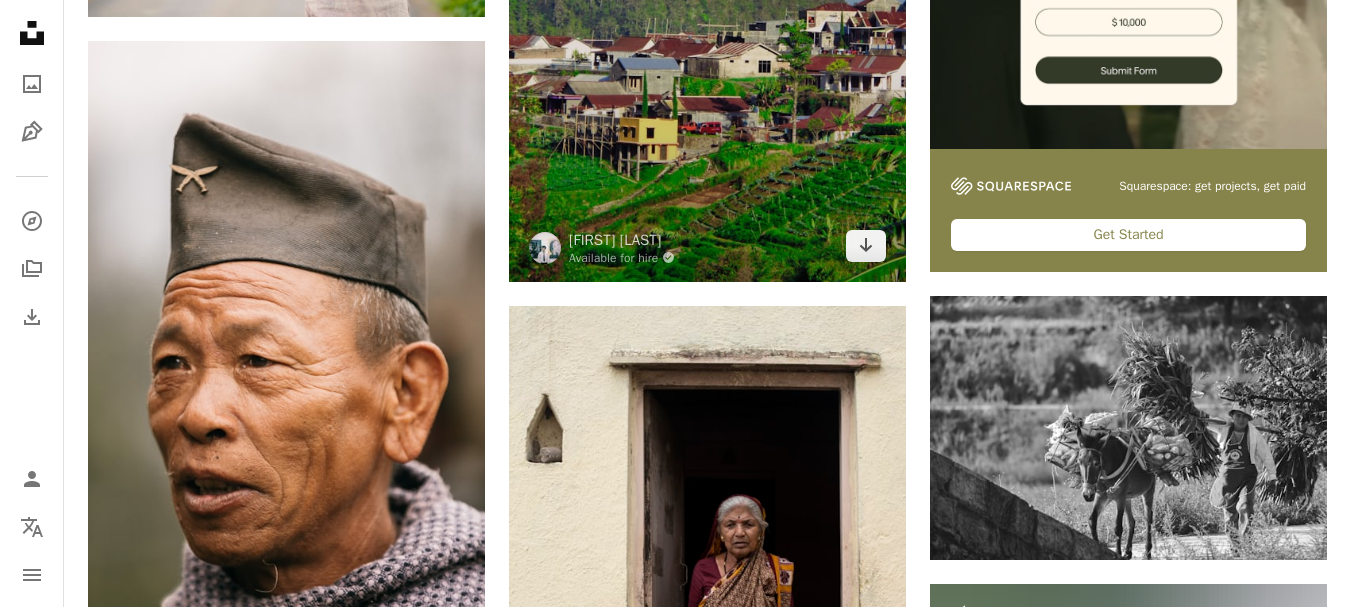 scroll, scrollTop: 700, scrollLeft: 0, axis: vertical 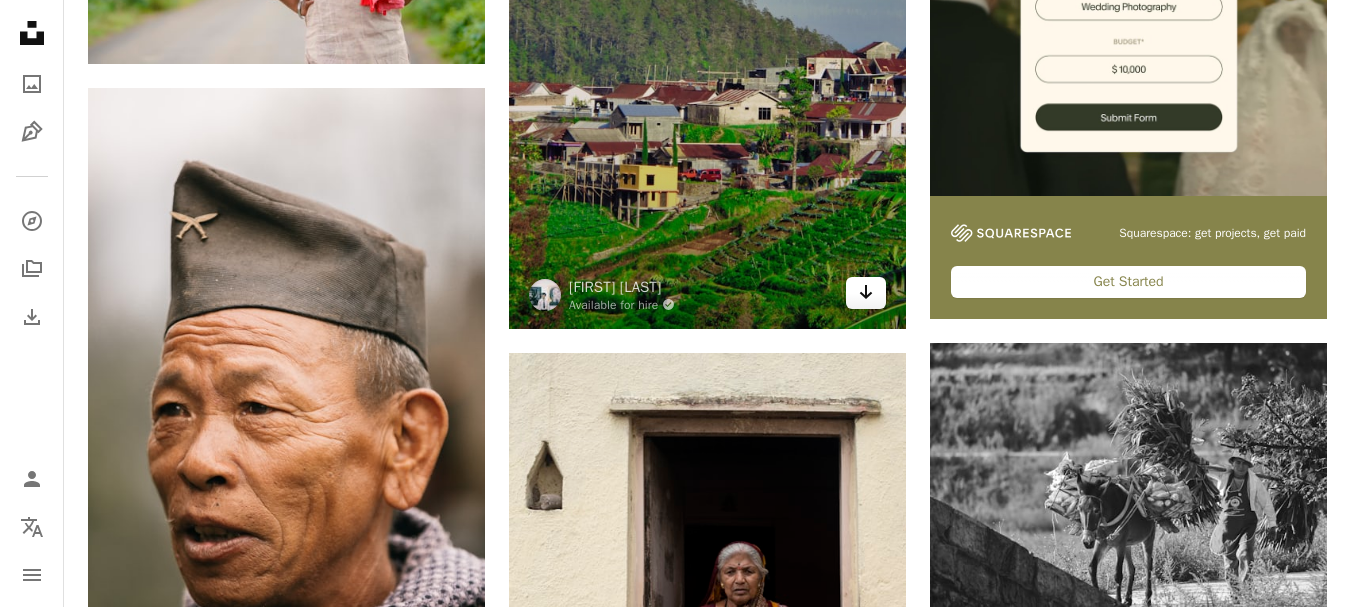 click on "Arrow pointing down" 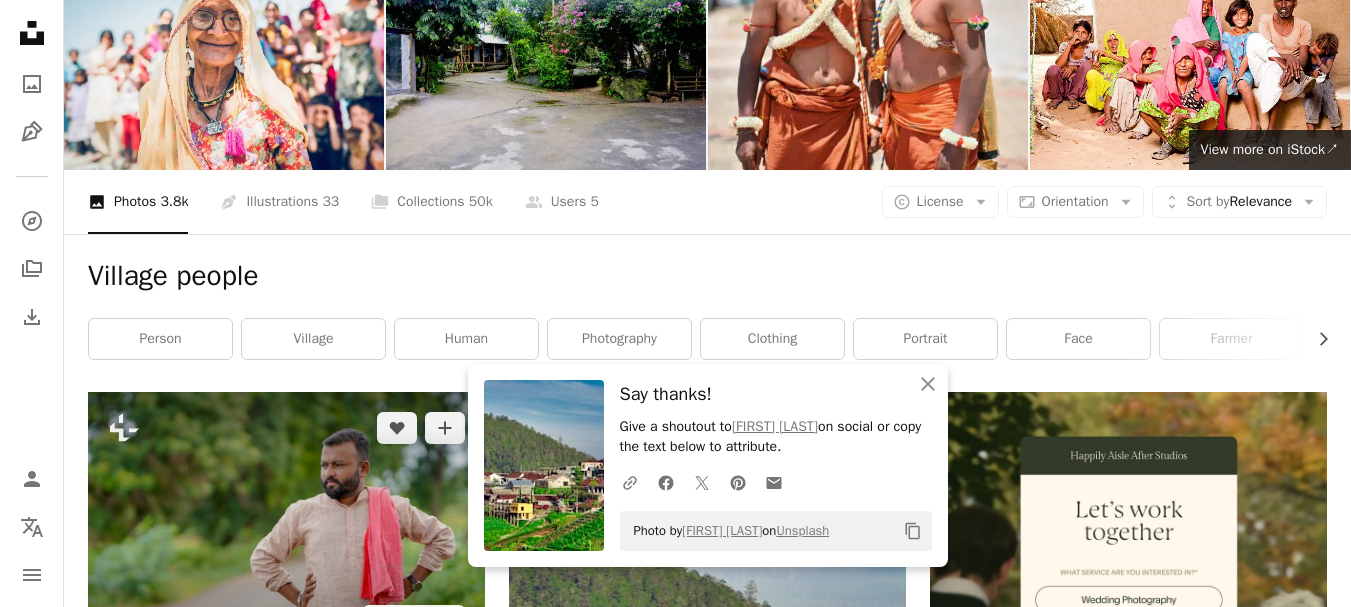 scroll, scrollTop: 0, scrollLeft: 0, axis: both 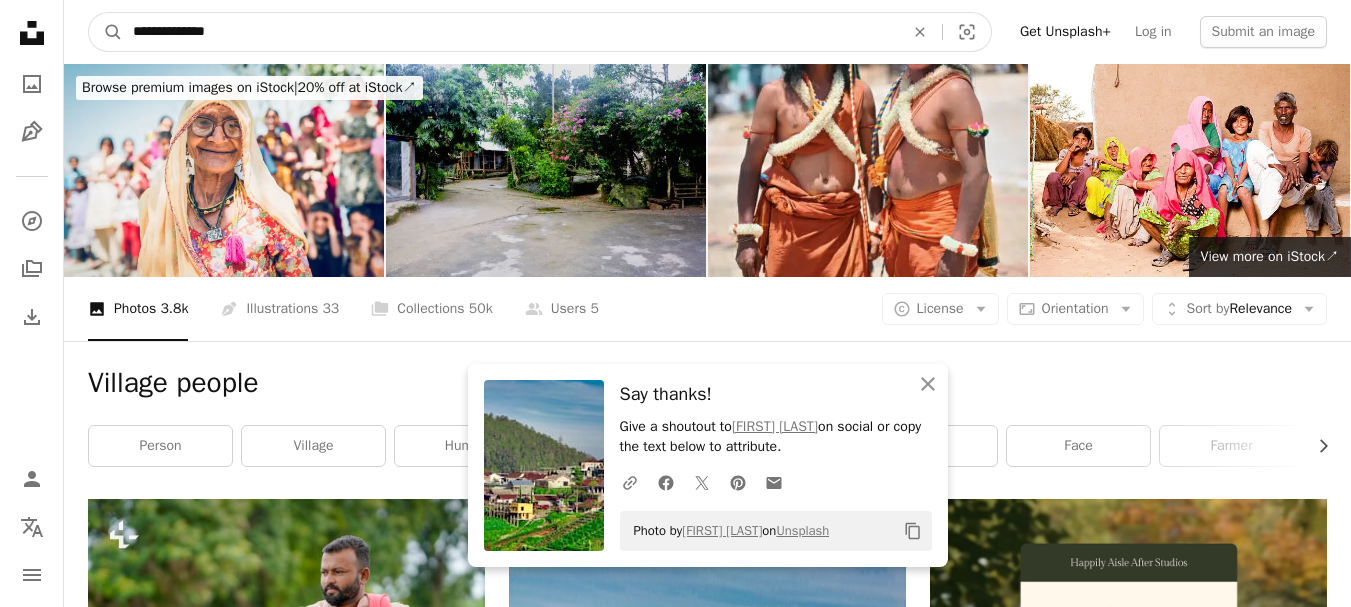 click on "**********" at bounding box center [510, 32] 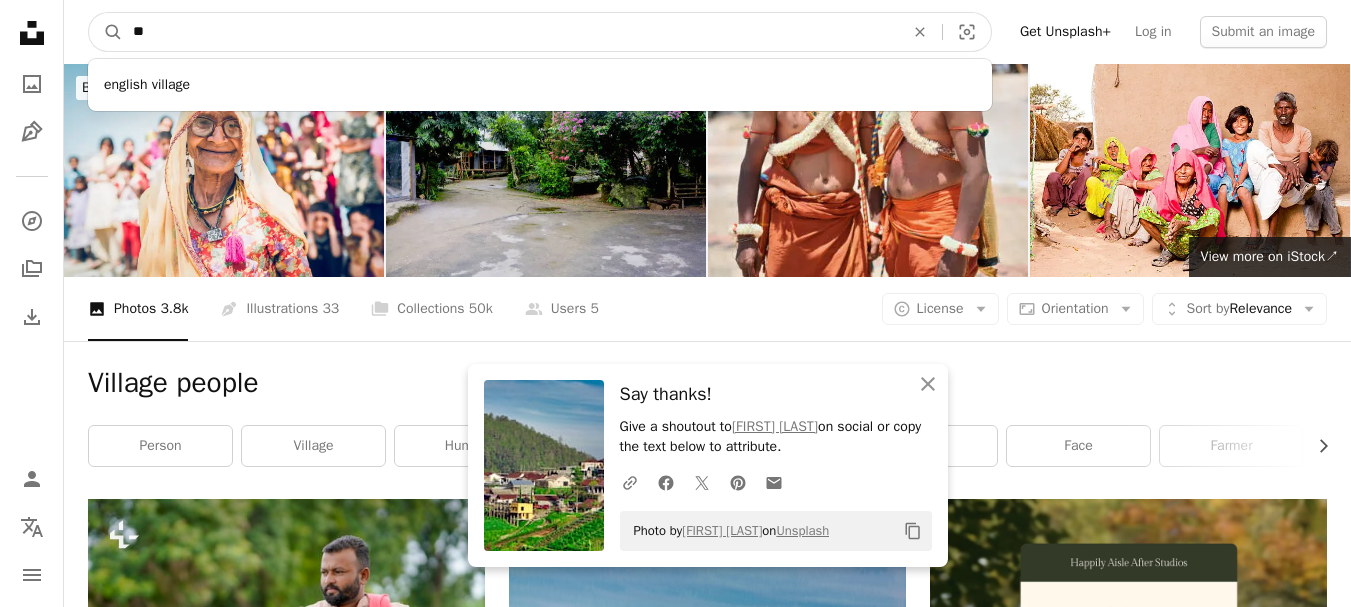 type on "*" 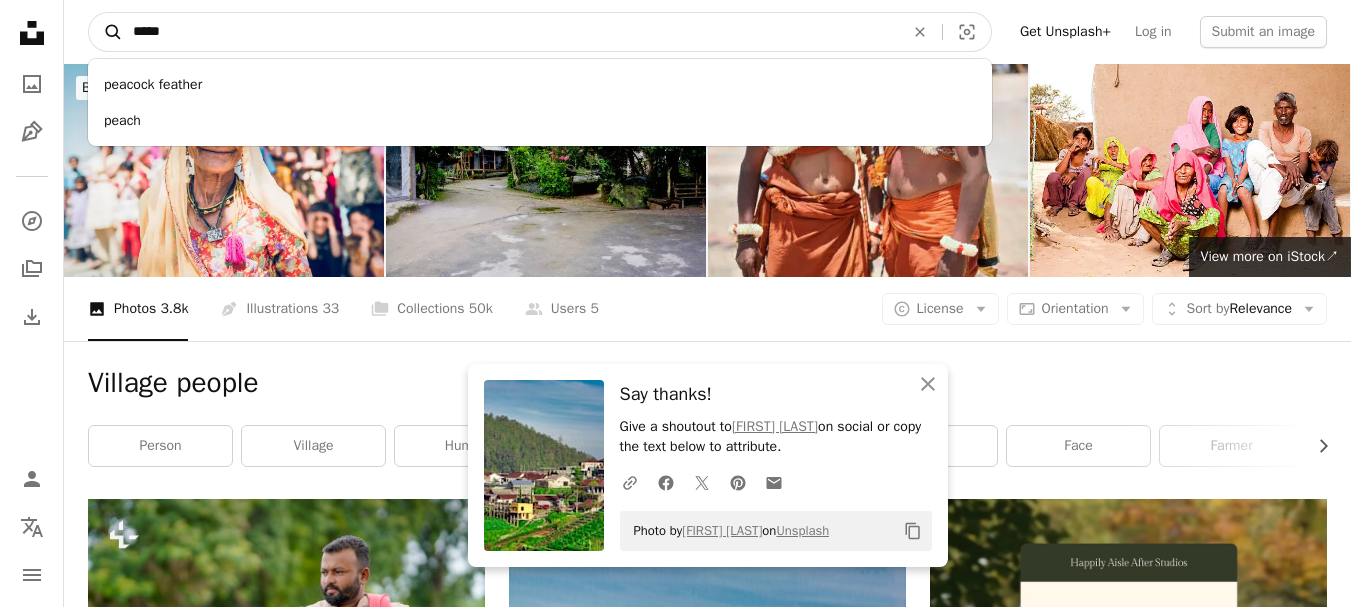type on "*****" 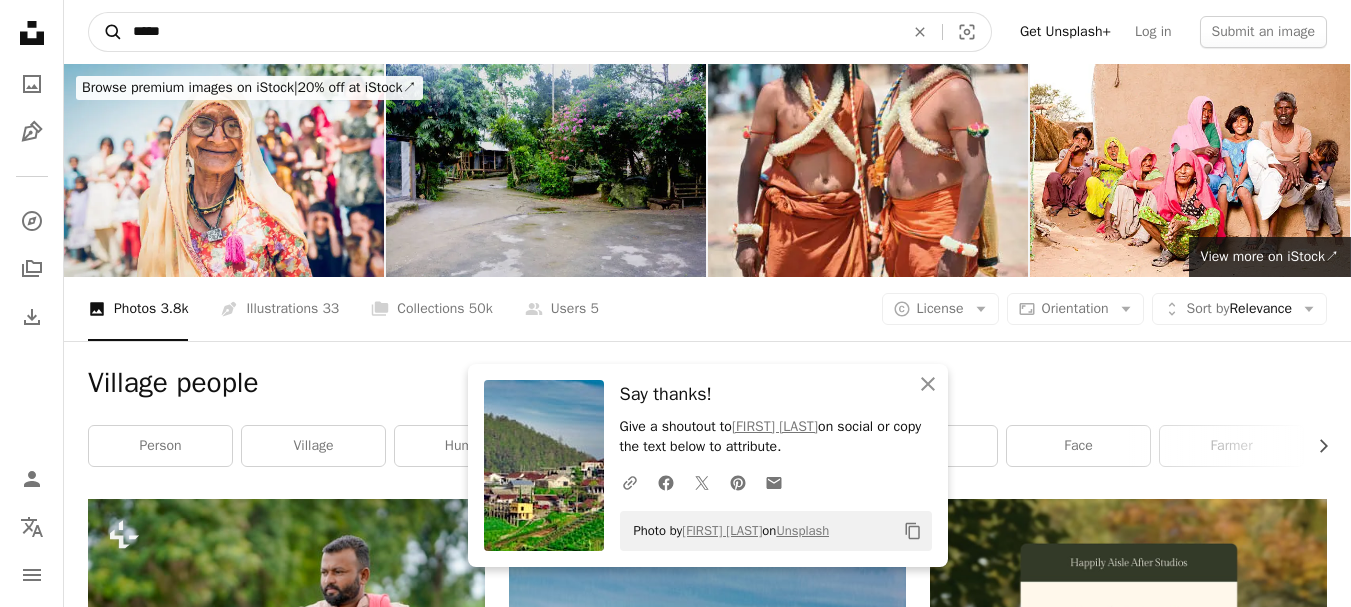 click on "A magnifying glass" 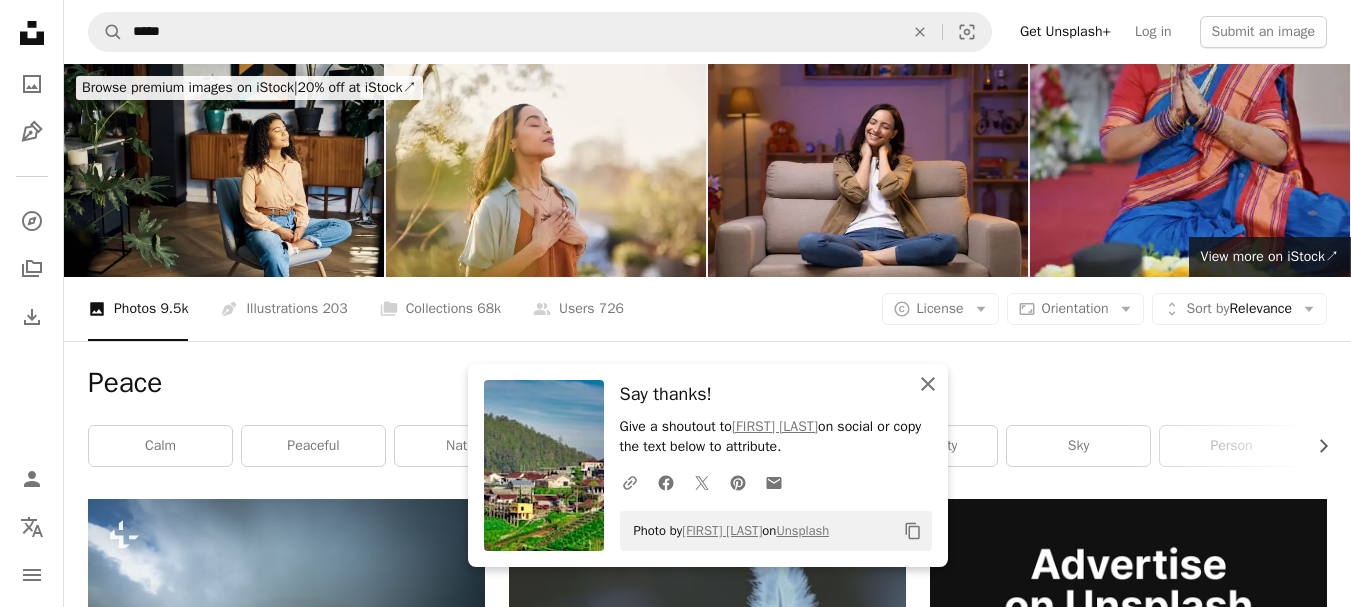 click on "An X shape" 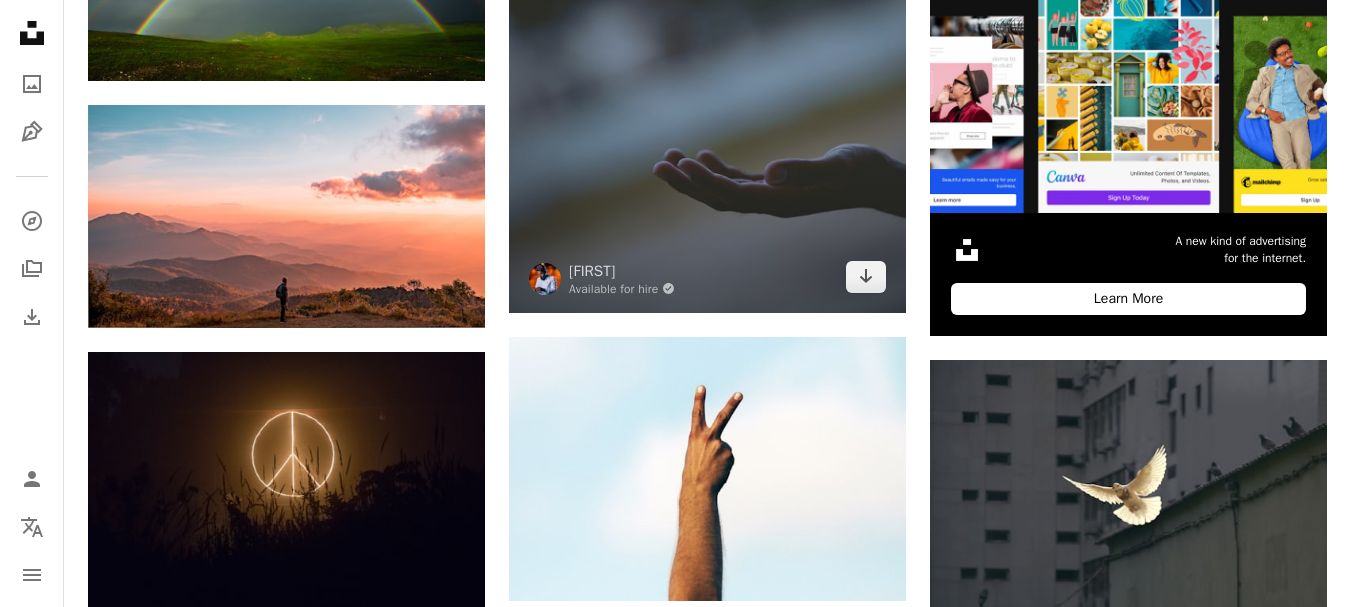 scroll, scrollTop: 800, scrollLeft: 0, axis: vertical 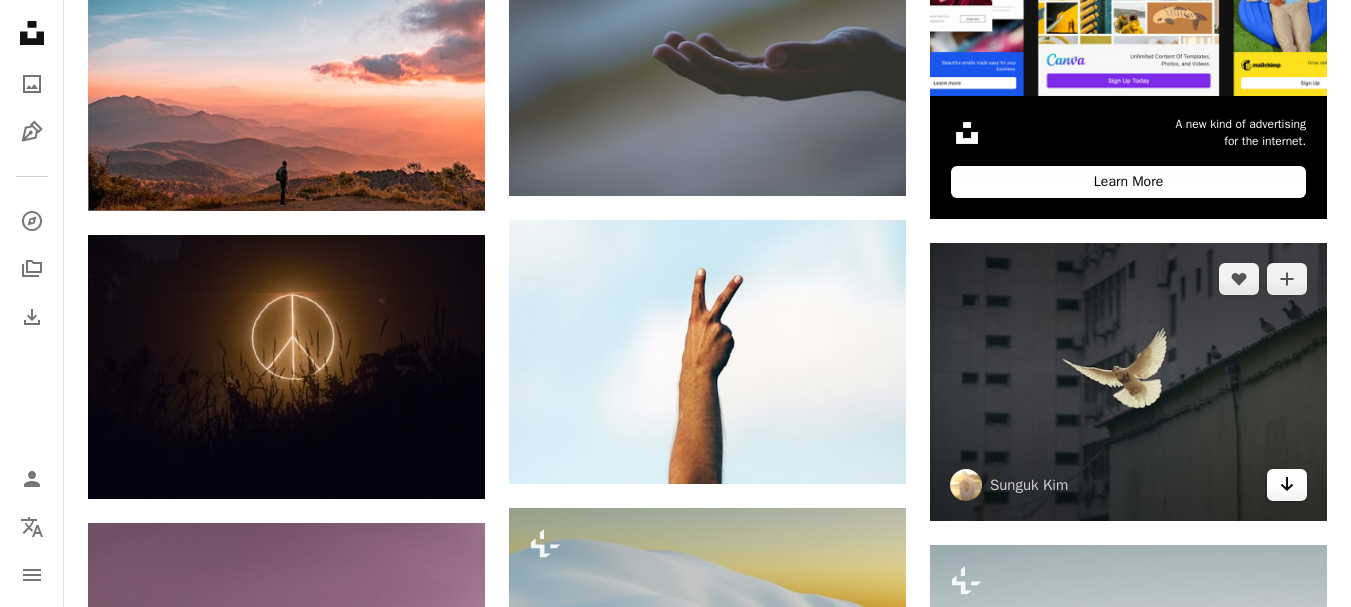 click on "Arrow pointing down" 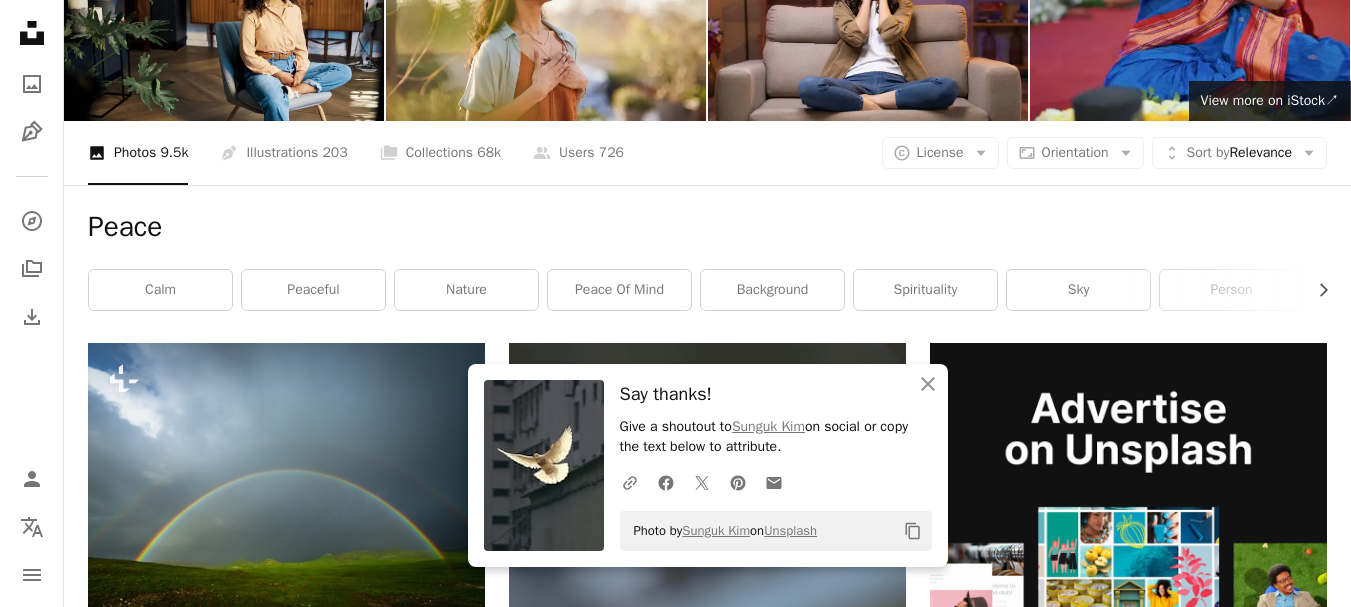 scroll, scrollTop: 0, scrollLeft: 0, axis: both 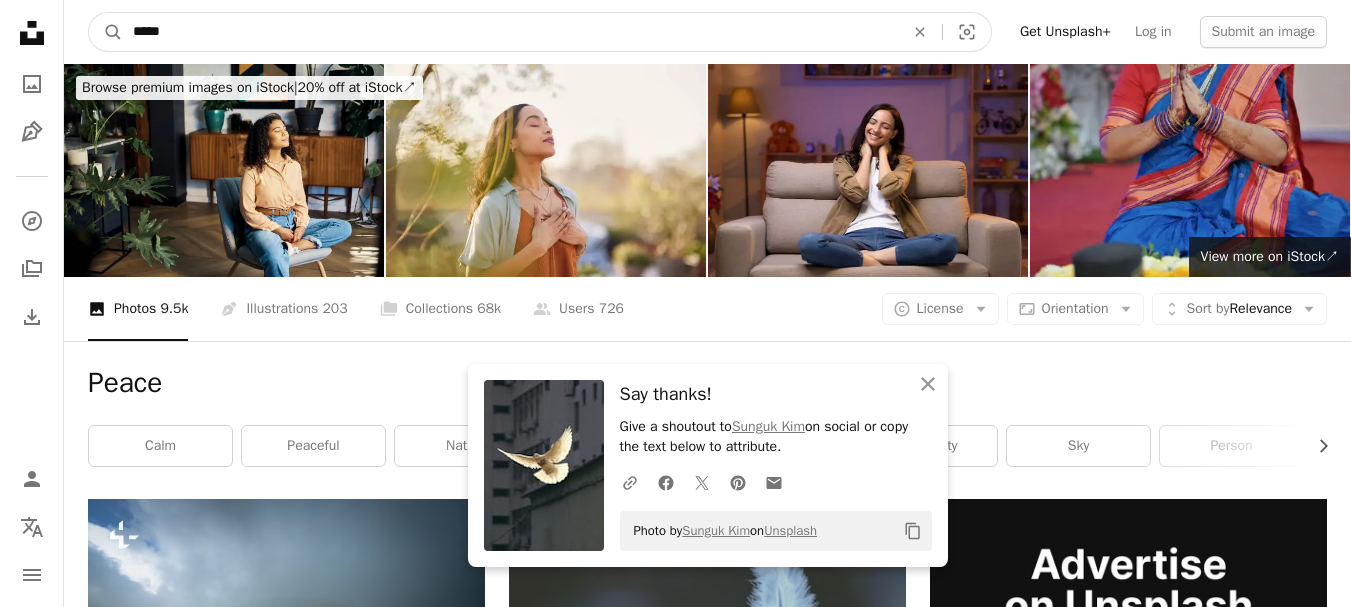 click on "*****" at bounding box center [510, 32] 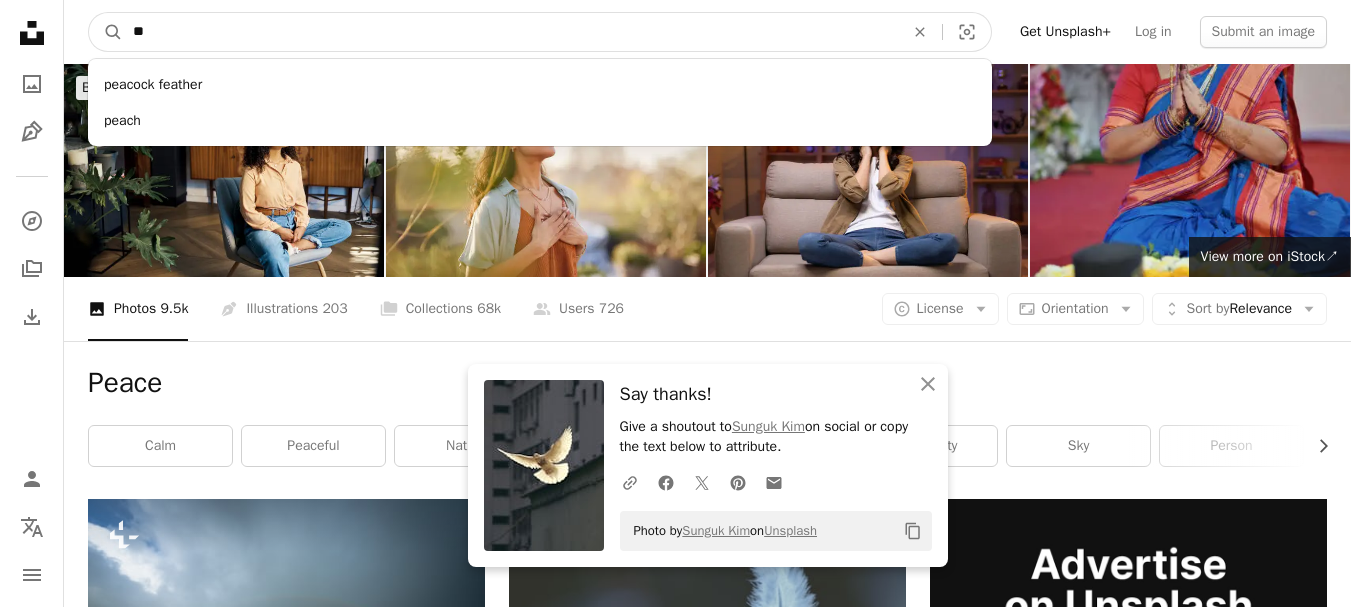 type on "*" 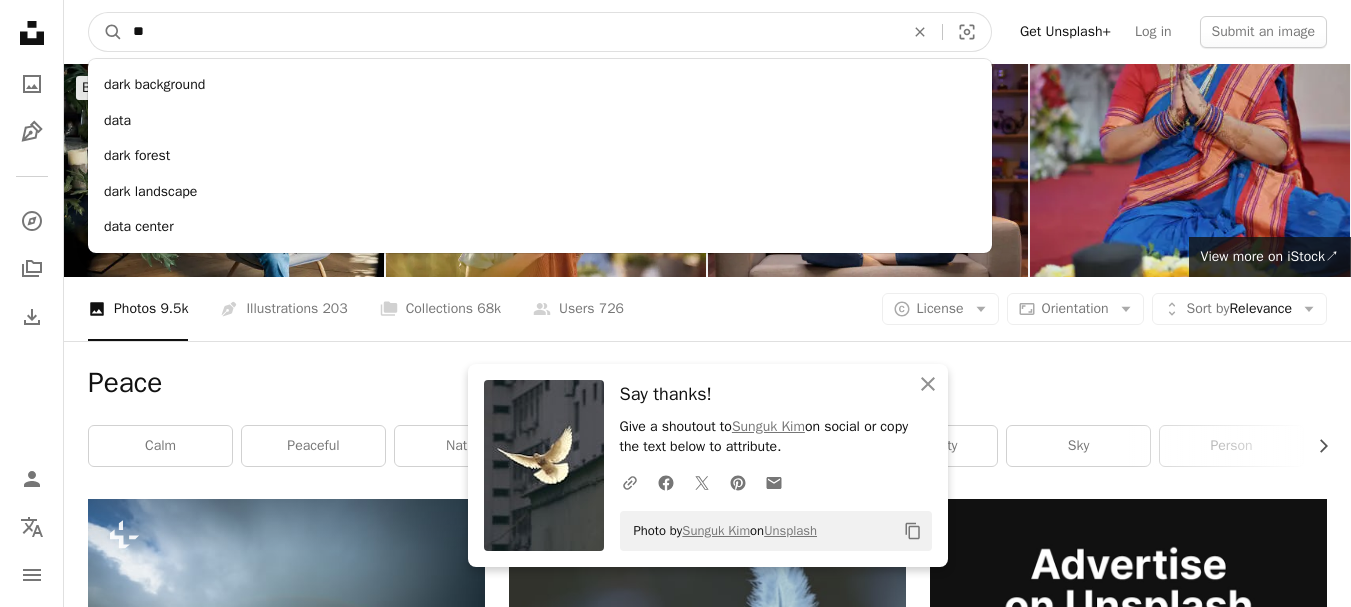 type on "*" 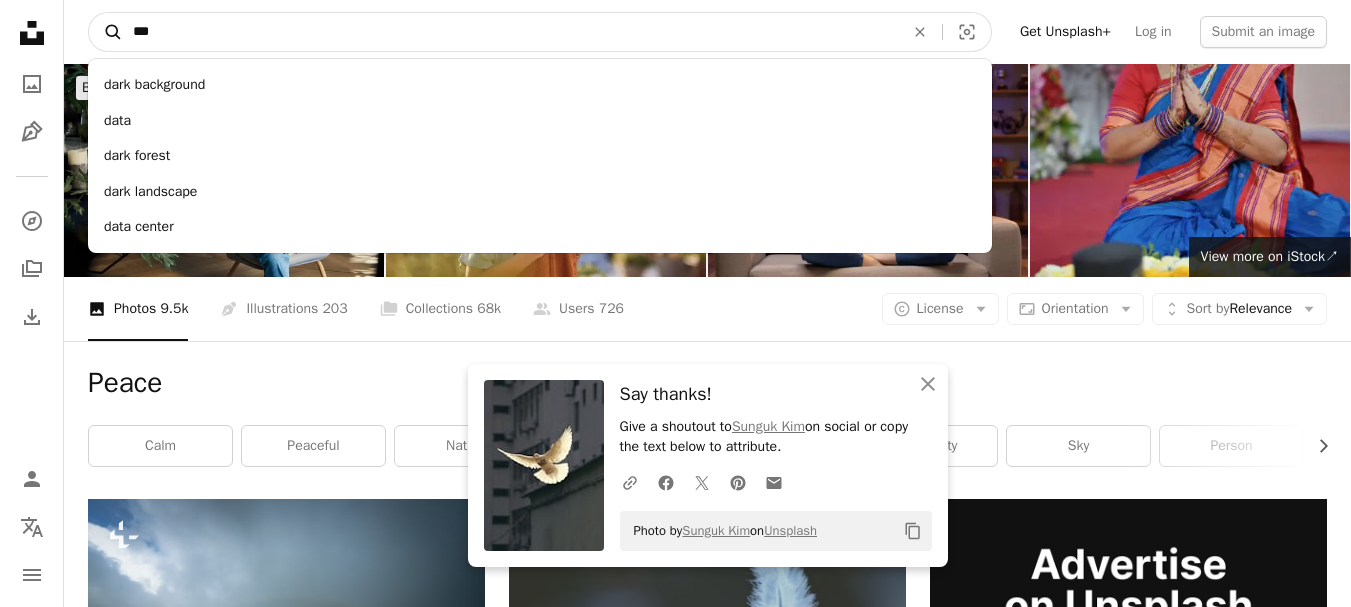 type on "***" 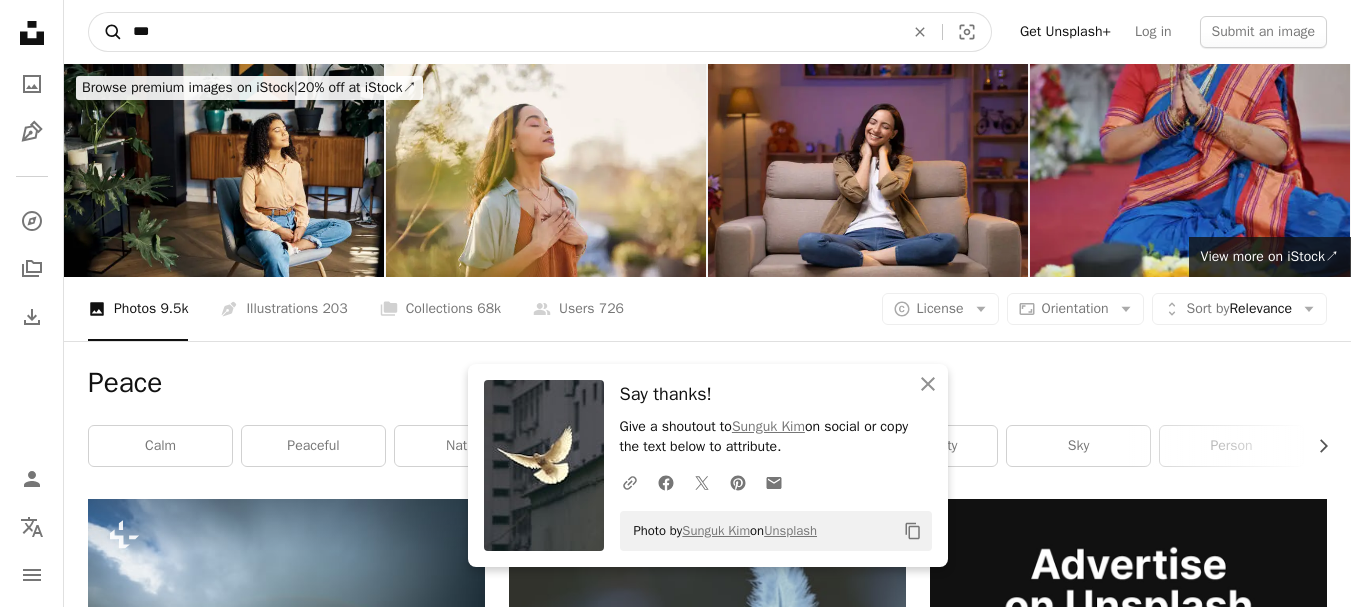 click on "A magnifying glass" 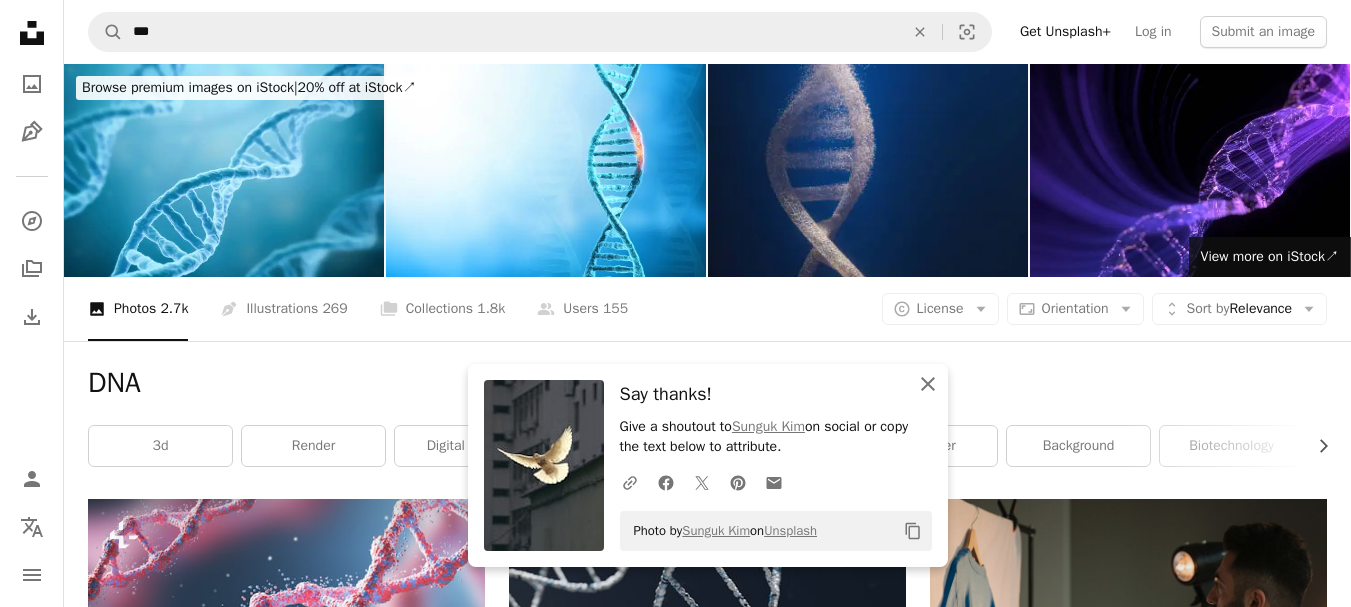 click on "An X shape" 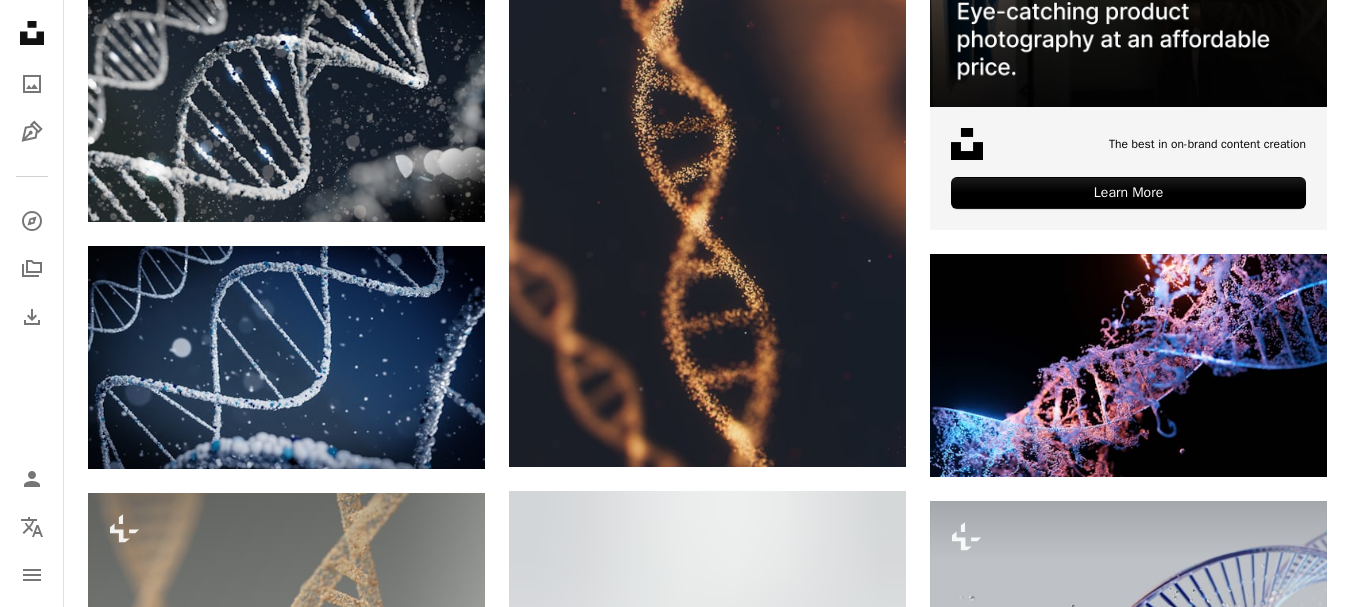 scroll, scrollTop: 800, scrollLeft: 0, axis: vertical 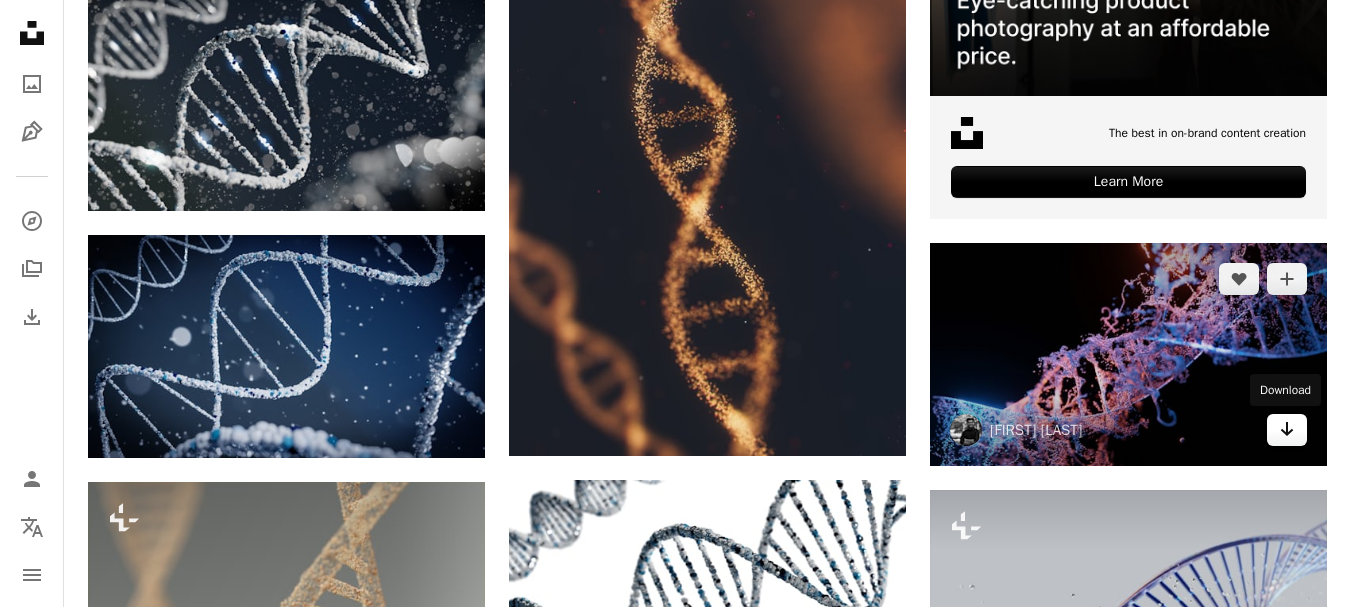 click on "Arrow pointing down" 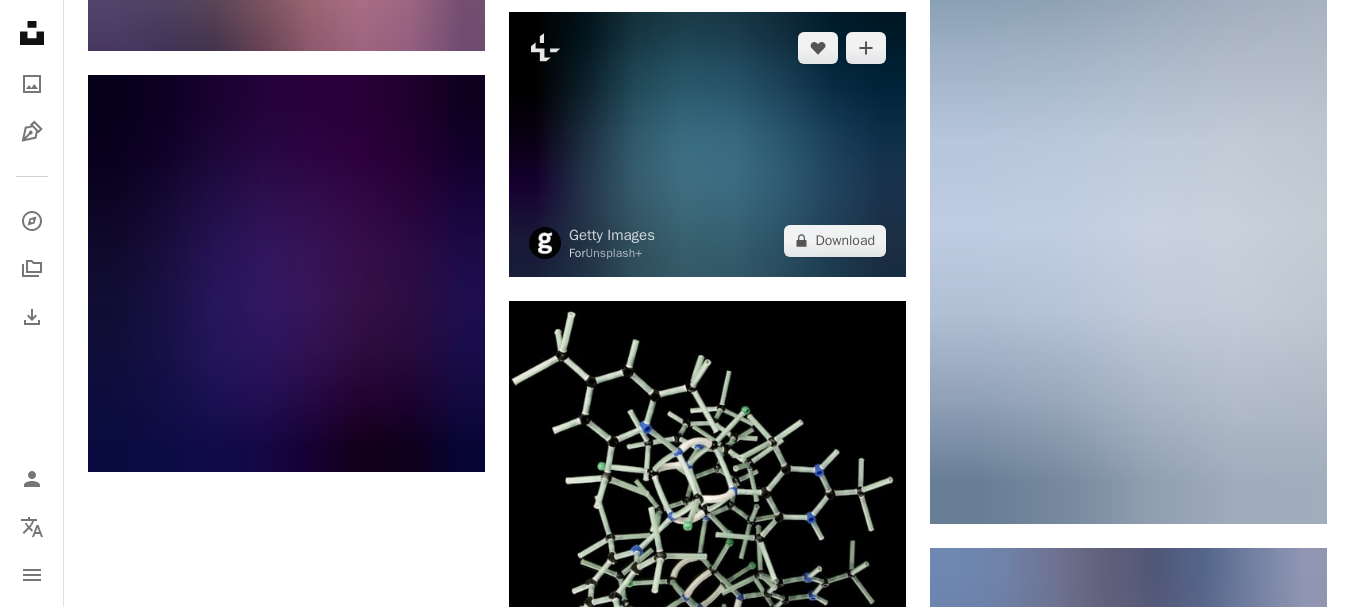 scroll, scrollTop: 2400, scrollLeft: 0, axis: vertical 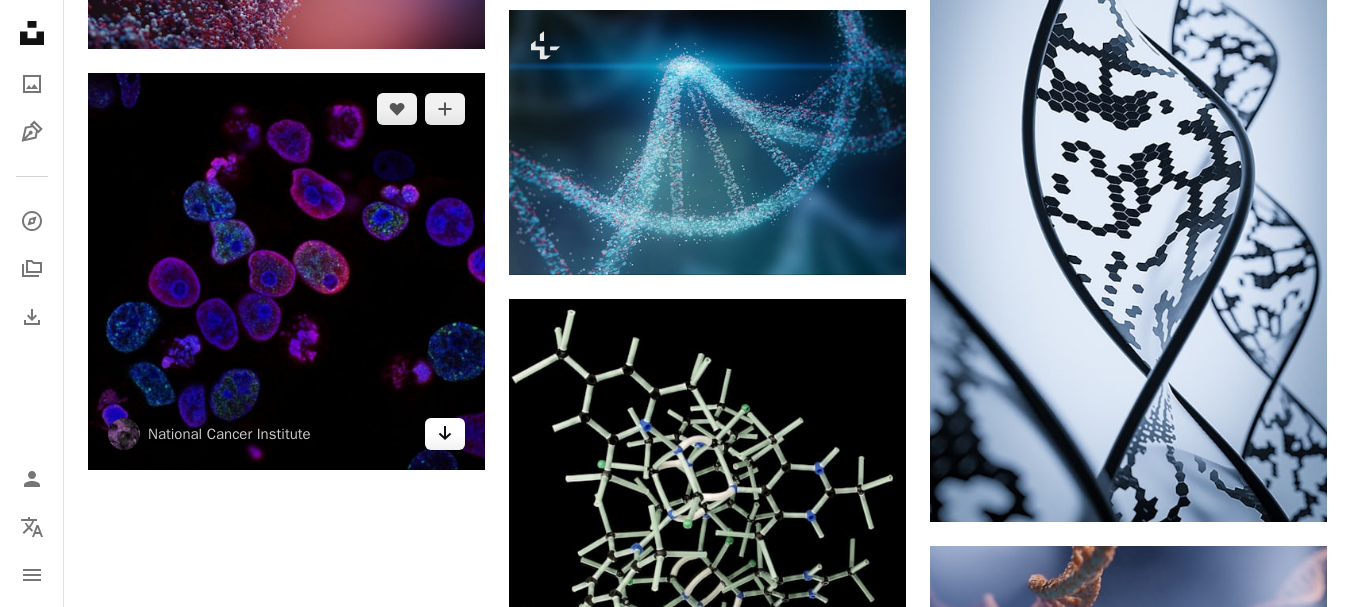 click on "Arrow pointing down" 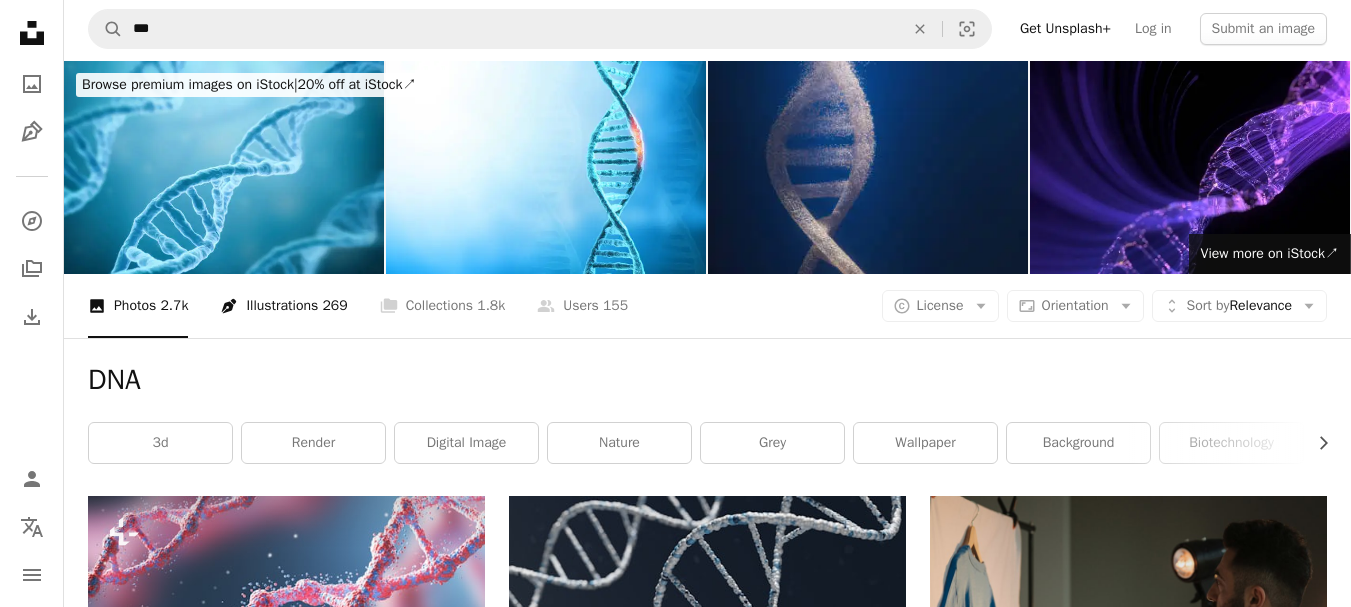 scroll, scrollTop: 0, scrollLeft: 0, axis: both 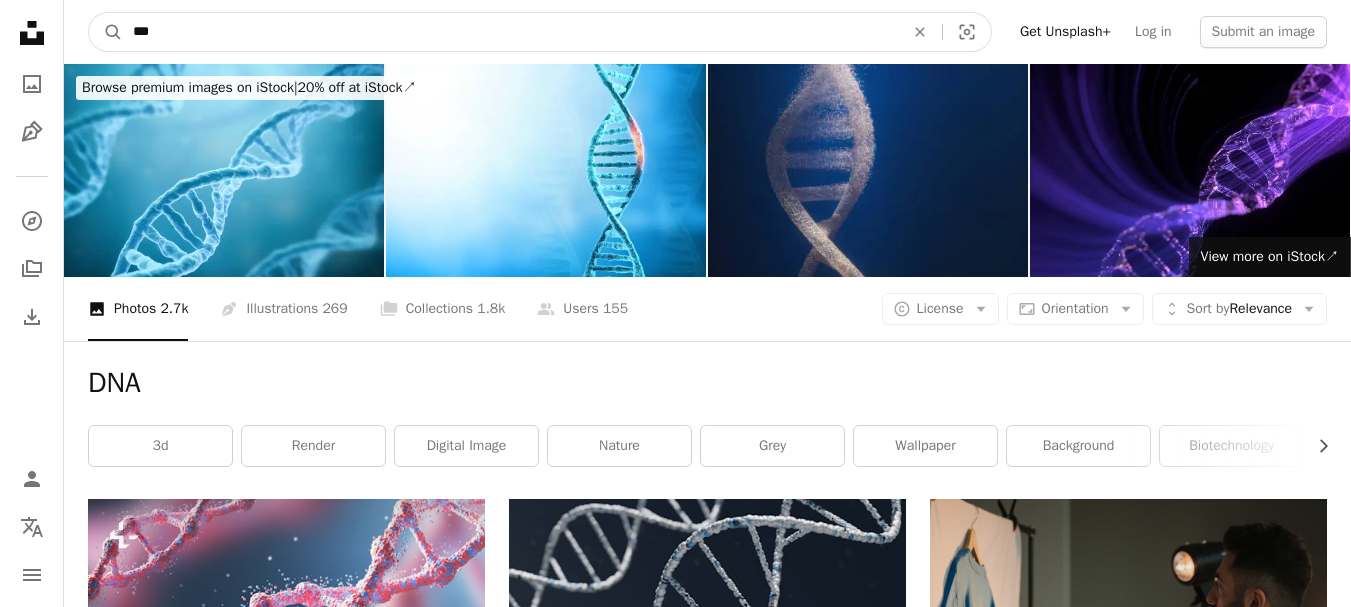 click on "***" at bounding box center (510, 32) 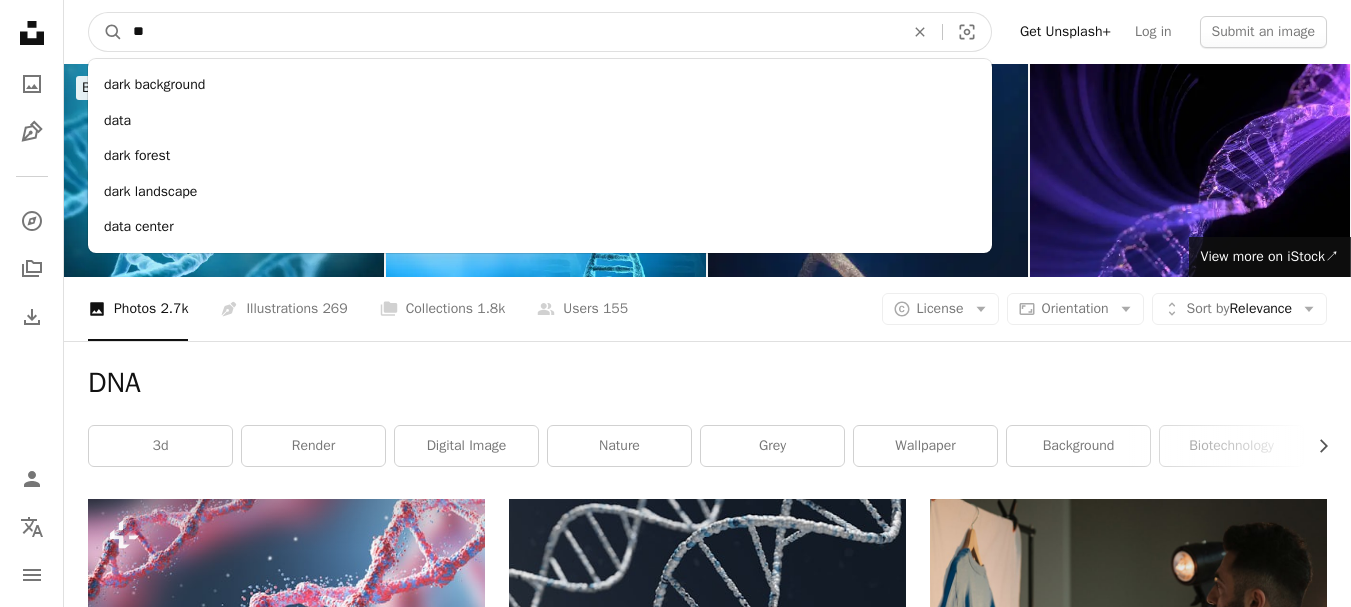 type on "*" 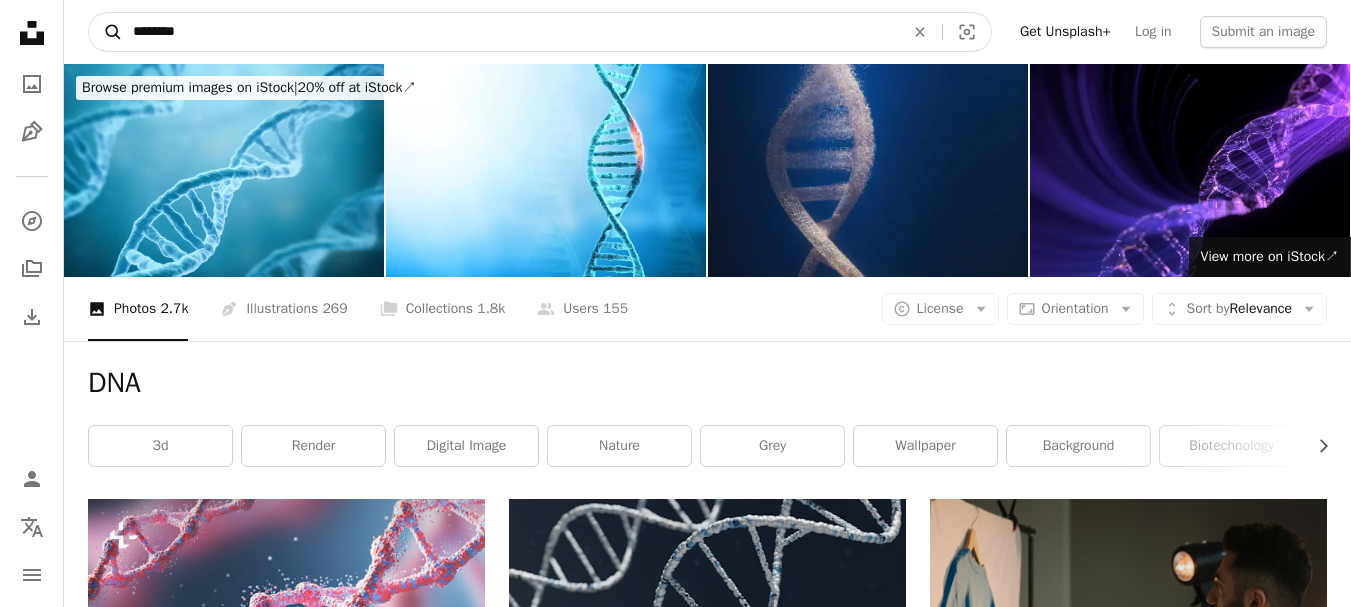 type on "********" 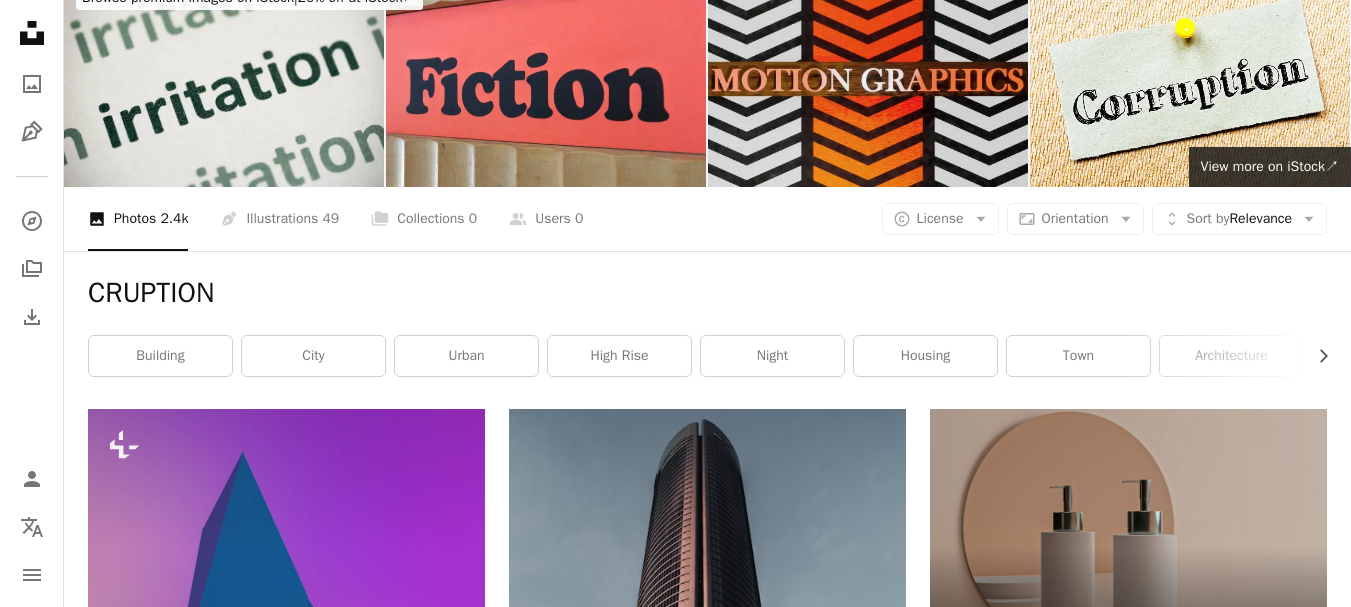 scroll, scrollTop: 0, scrollLeft: 0, axis: both 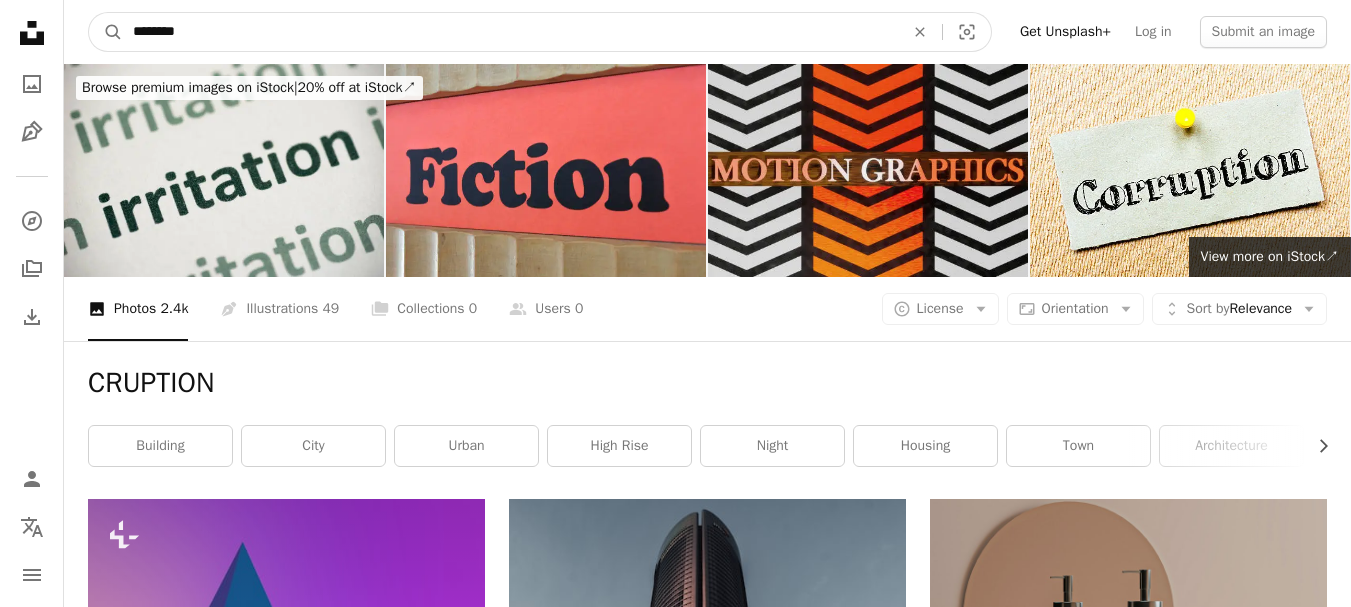 click on "********" at bounding box center [510, 32] 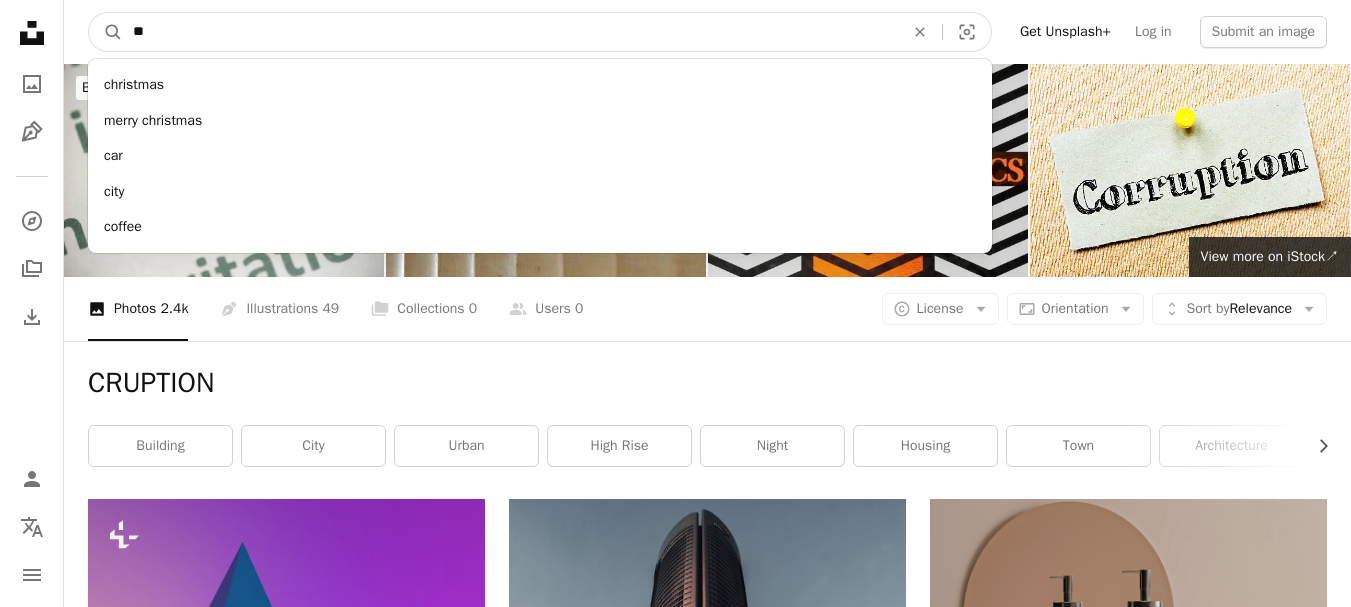 type on "*" 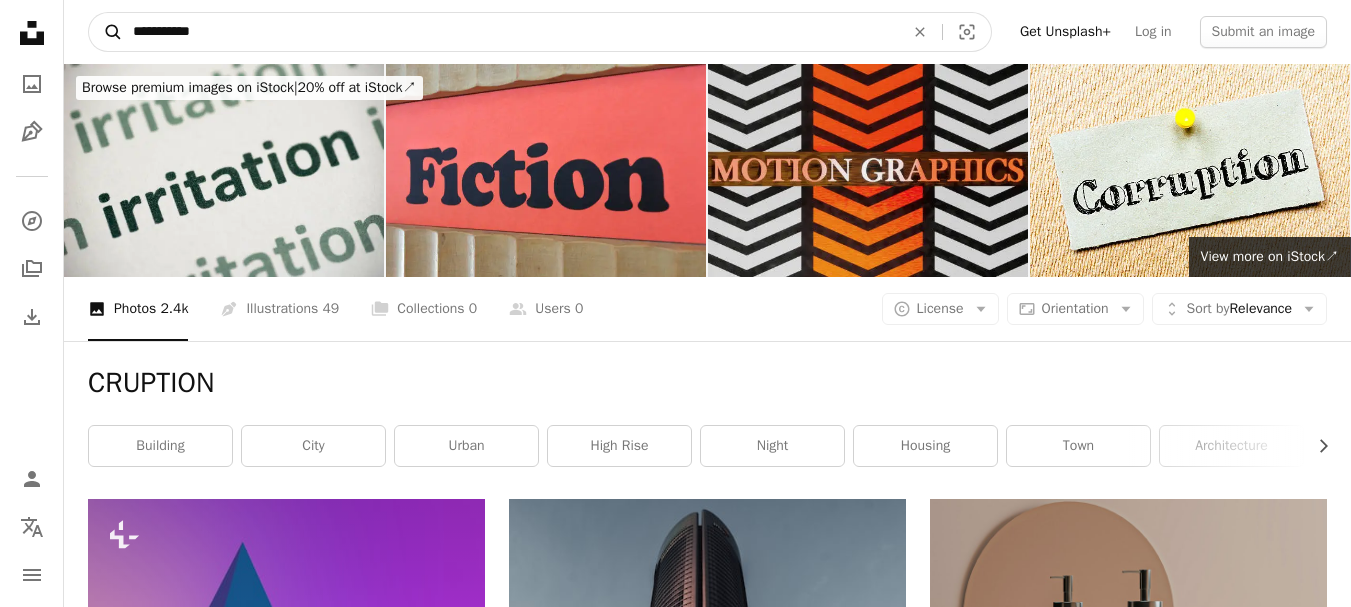 type on "**********" 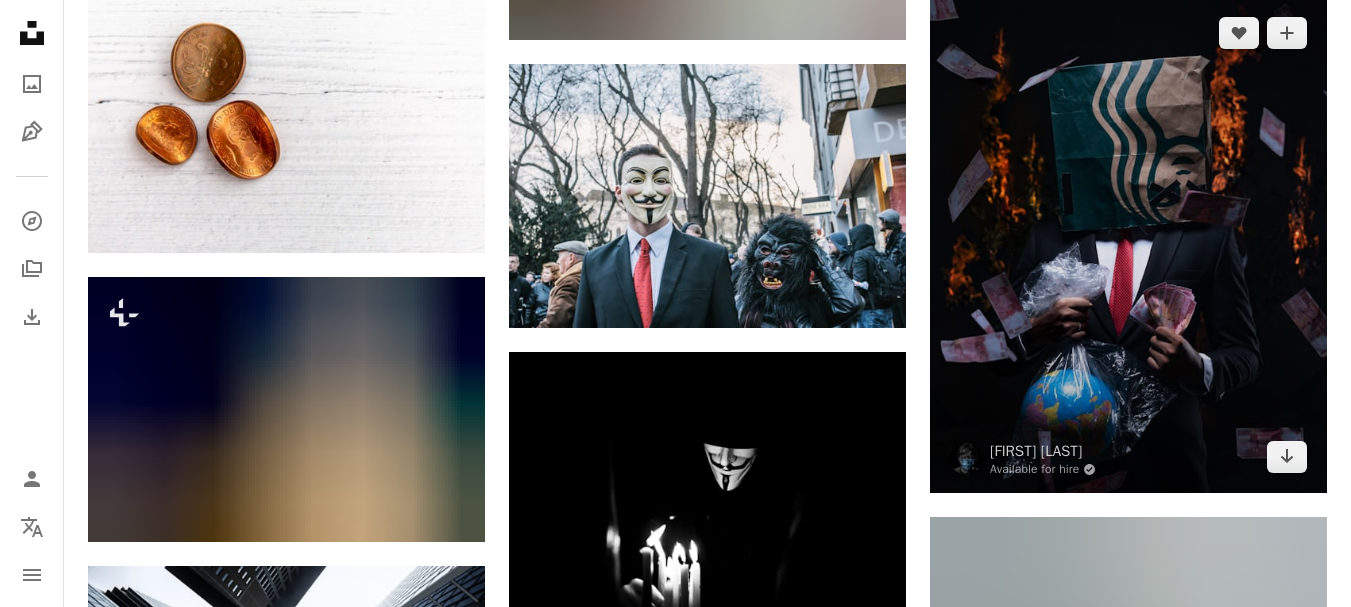 scroll, scrollTop: 1000, scrollLeft: 0, axis: vertical 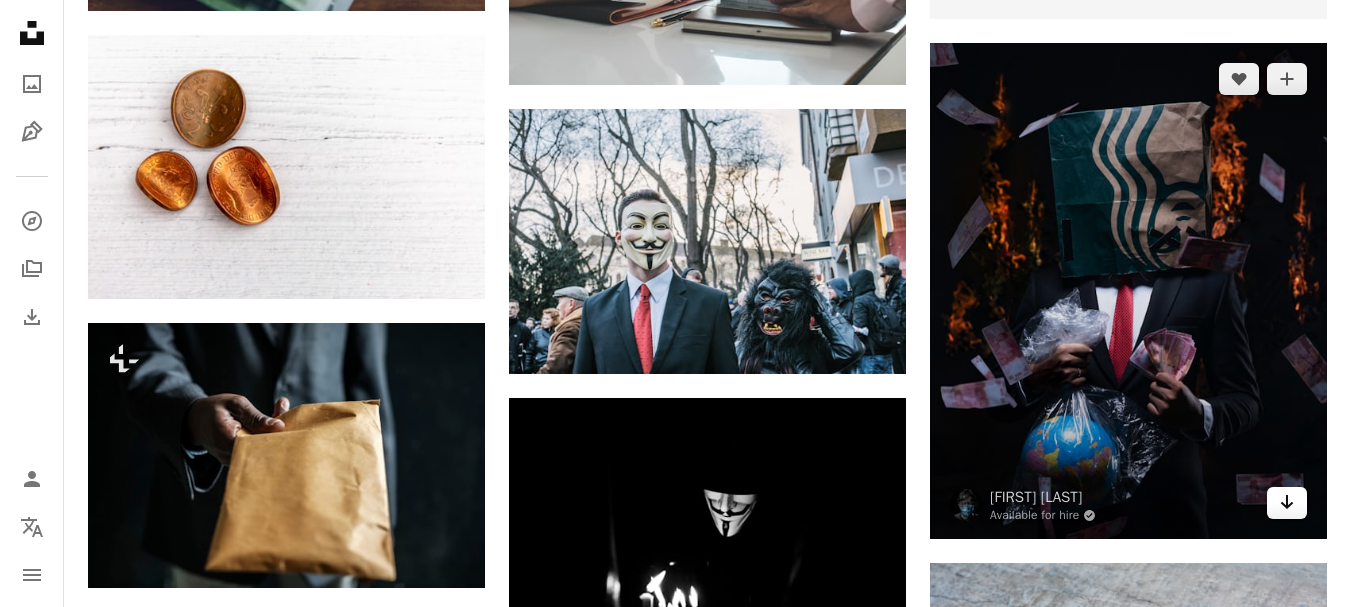 click on "Arrow pointing down" at bounding box center (1287, 503) 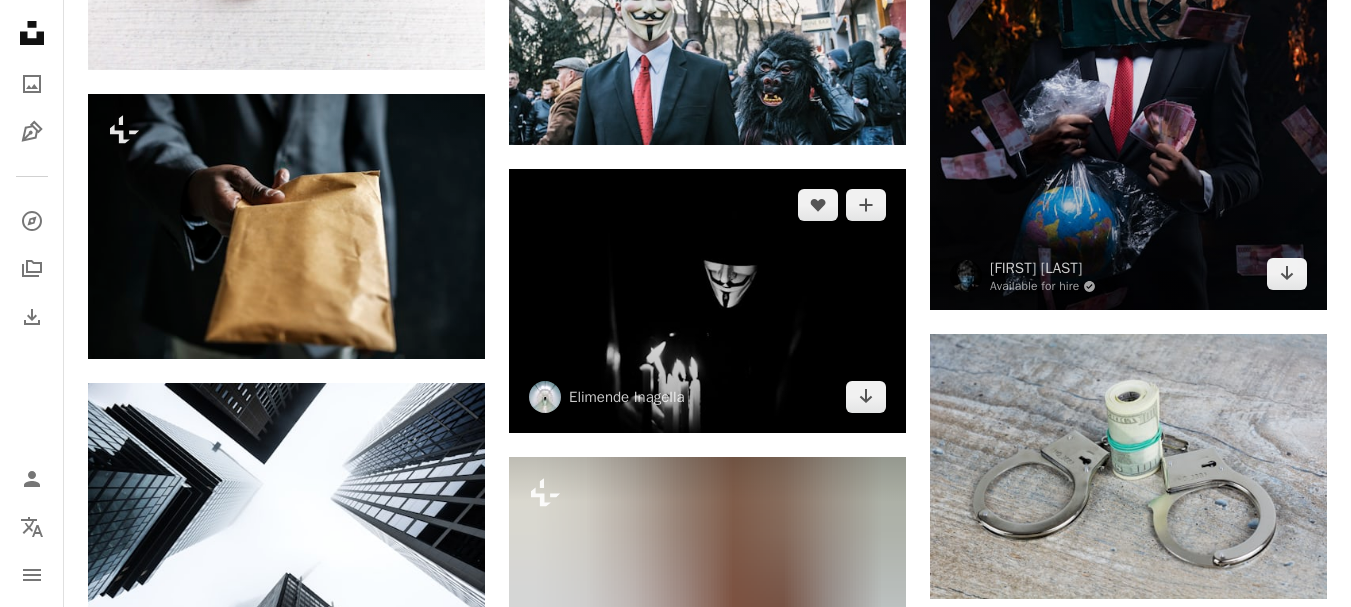 scroll, scrollTop: 1100, scrollLeft: 0, axis: vertical 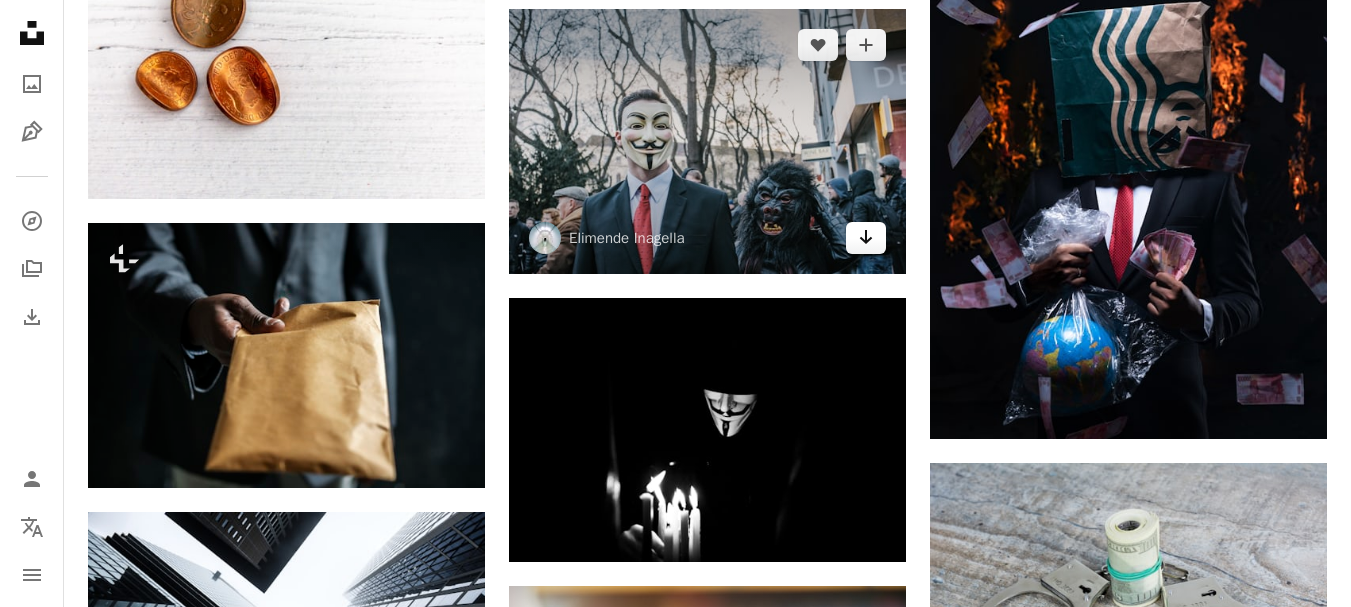 click on "Arrow pointing down" at bounding box center (866, 238) 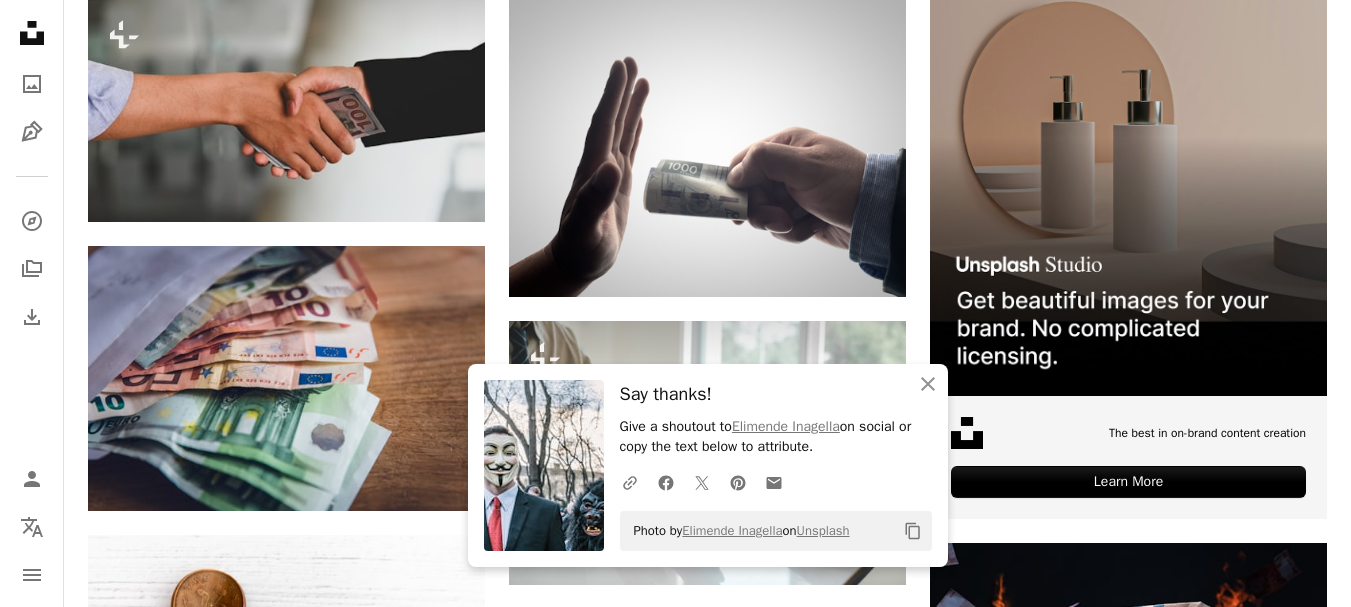 scroll, scrollTop: 0, scrollLeft: 0, axis: both 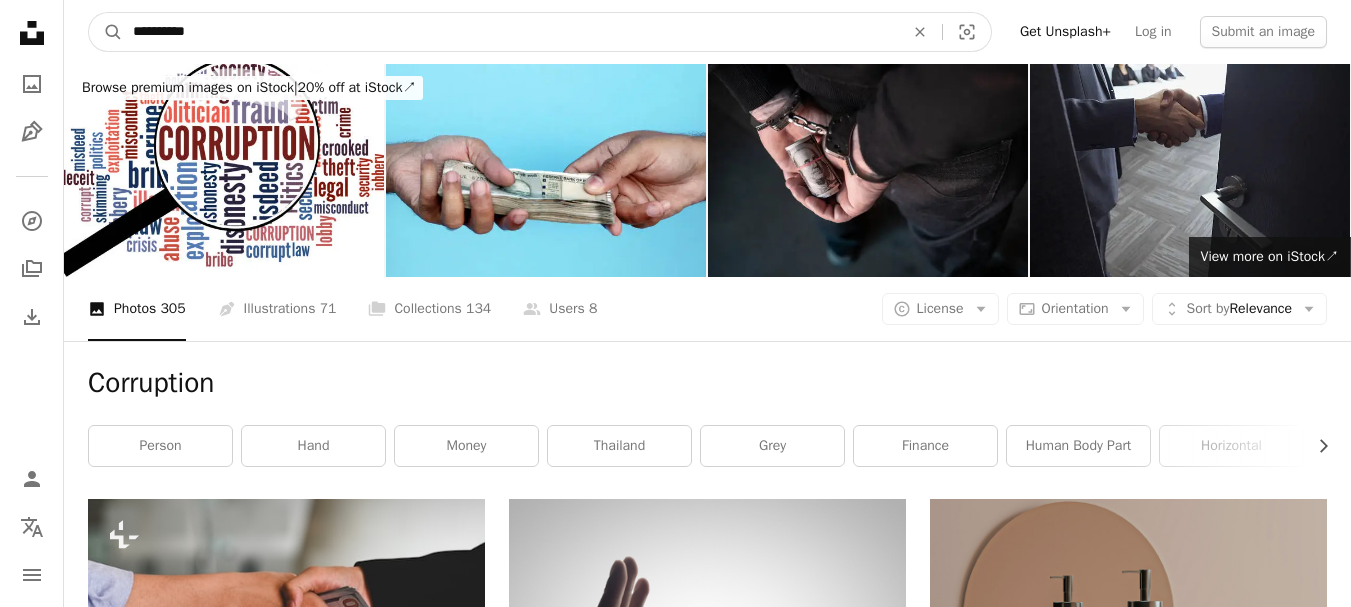 click on "**********" at bounding box center [510, 32] 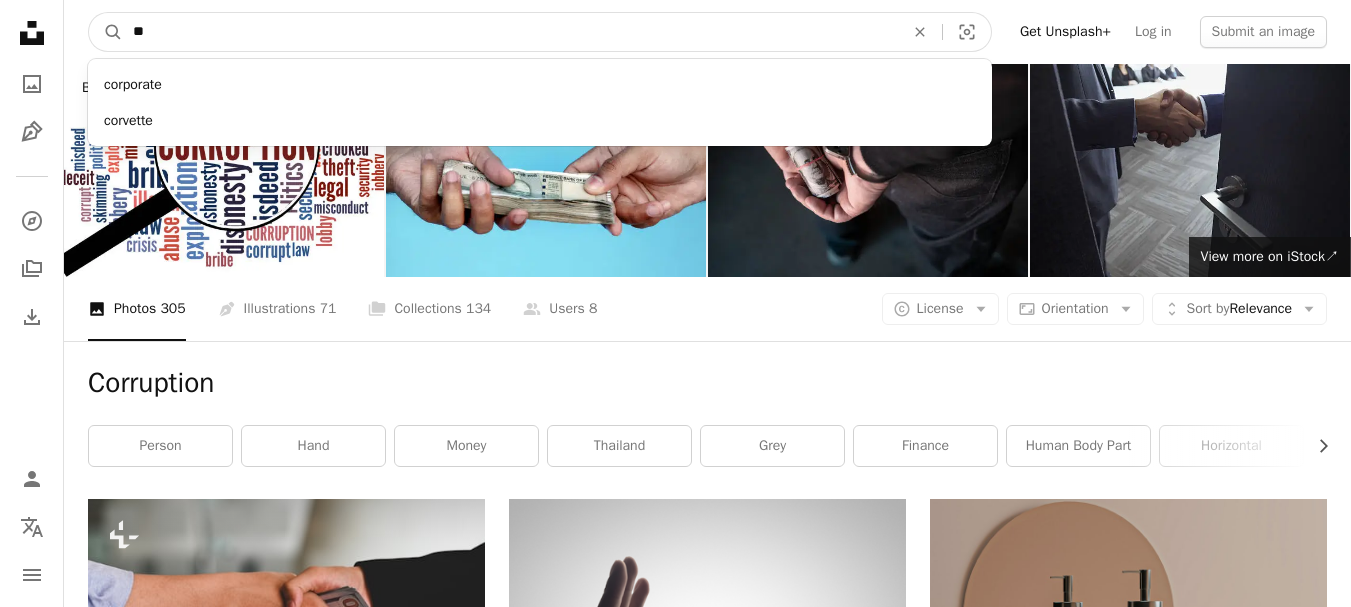 type on "*" 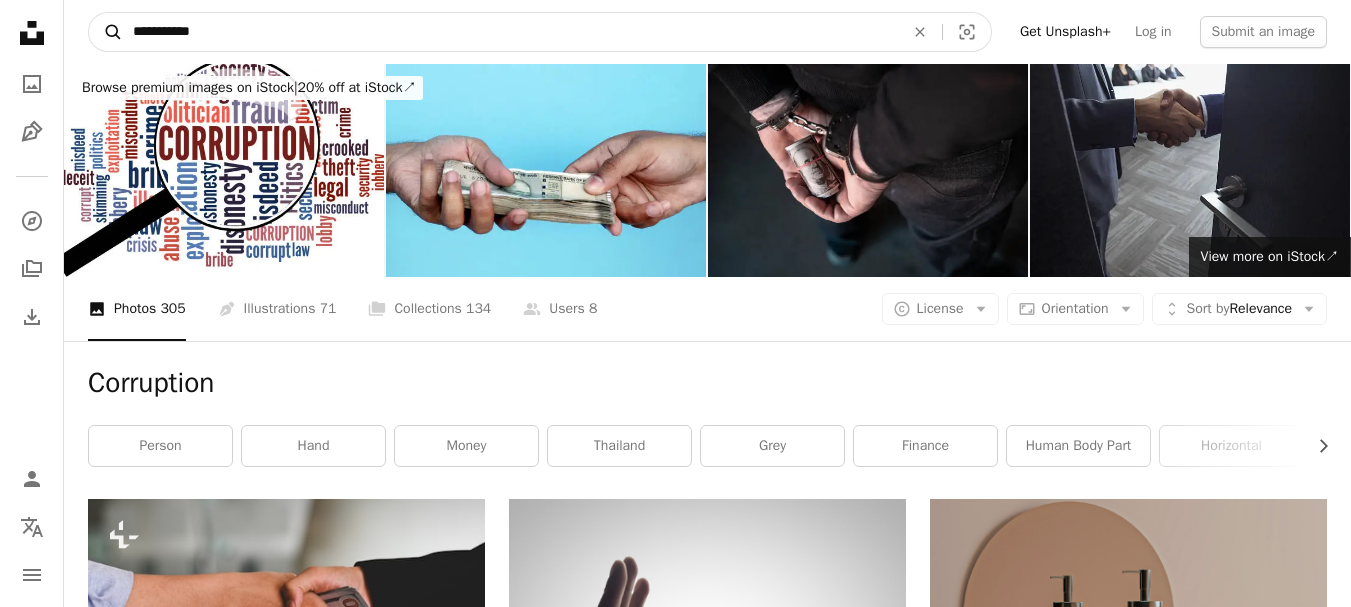 type on "**********" 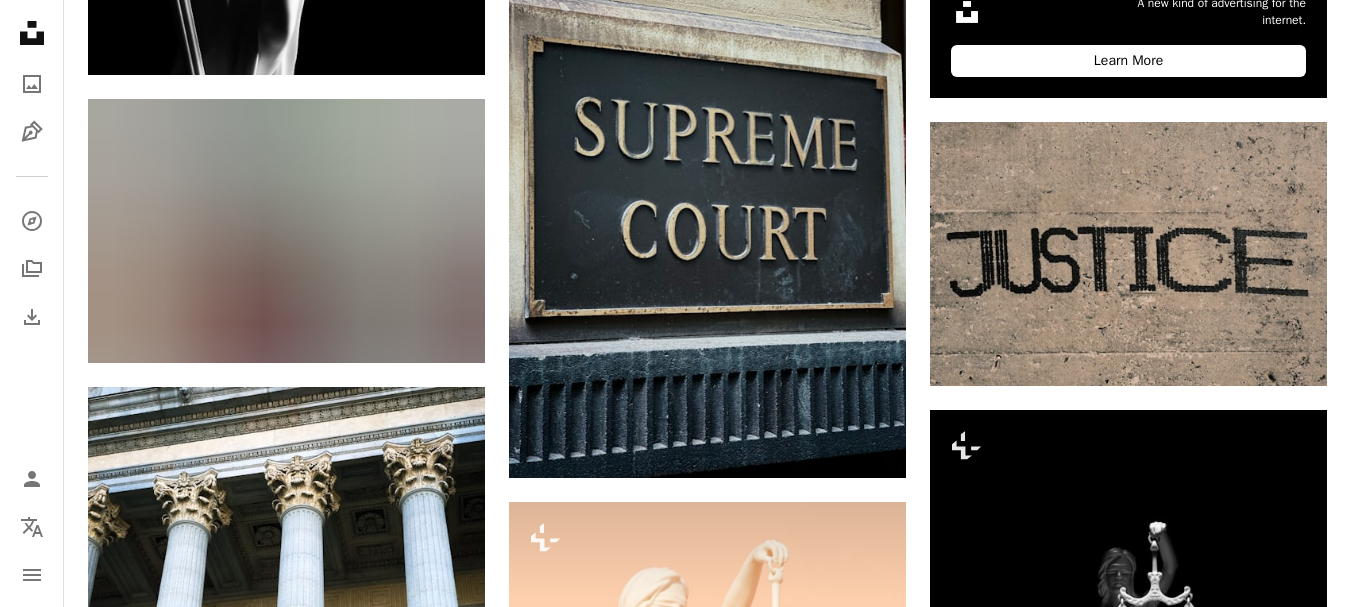 scroll, scrollTop: 1000, scrollLeft: 0, axis: vertical 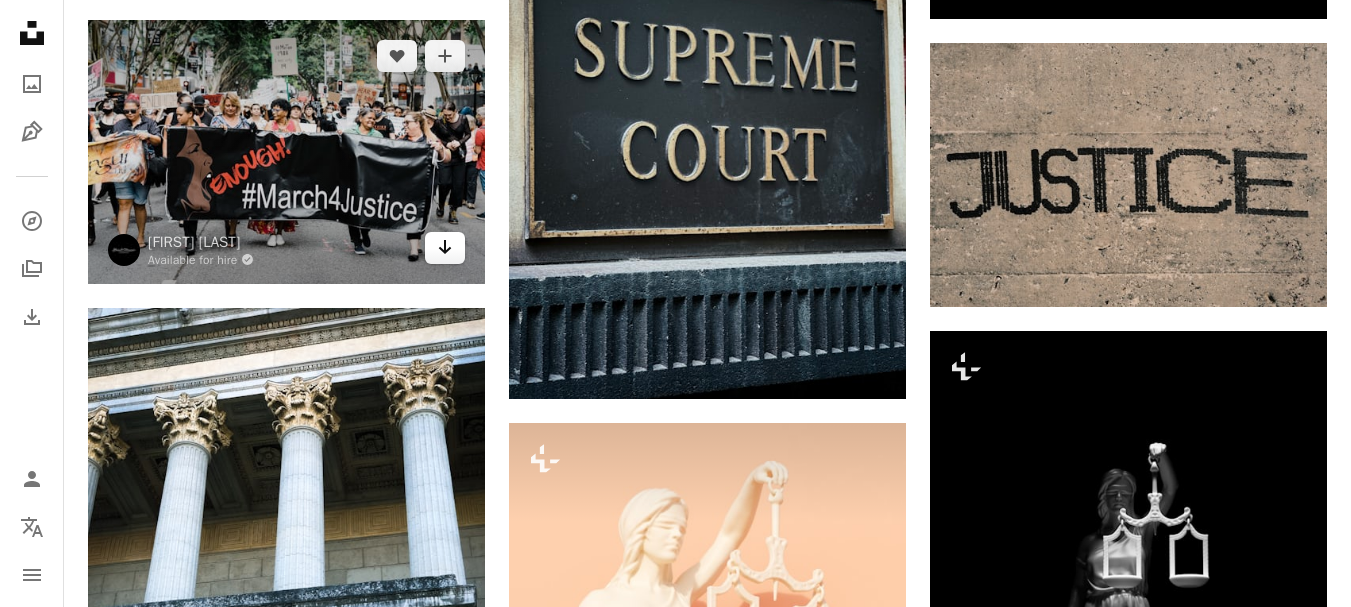 click 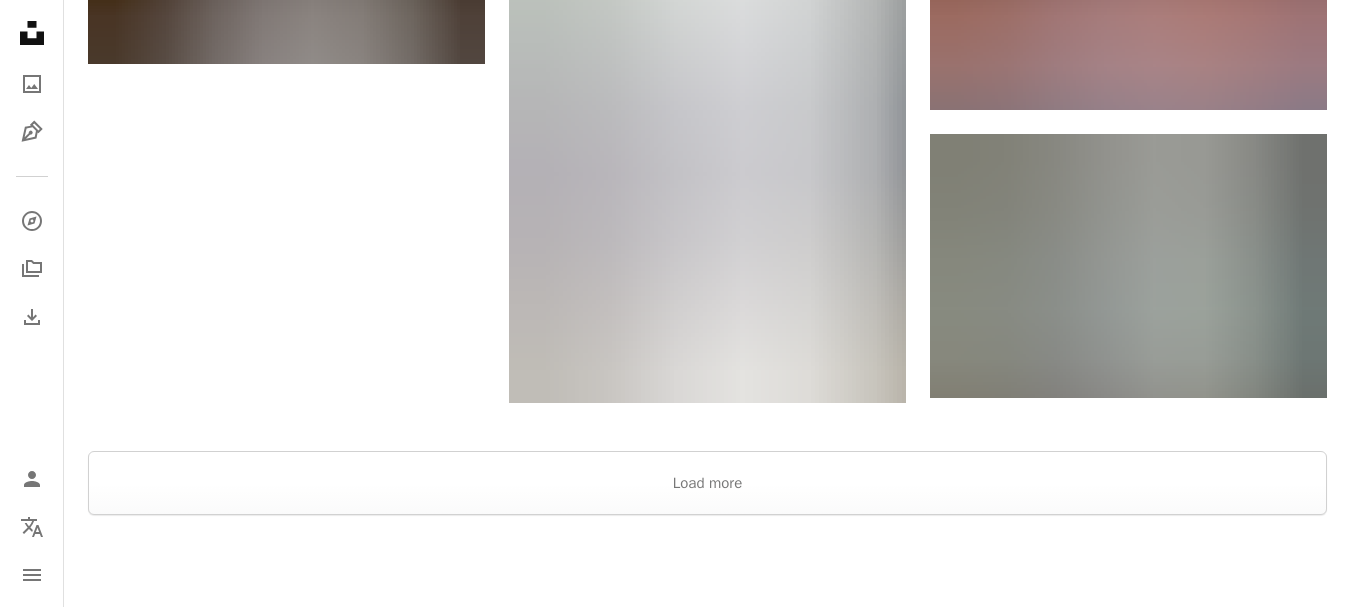 scroll, scrollTop: 2800, scrollLeft: 0, axis: vertical 